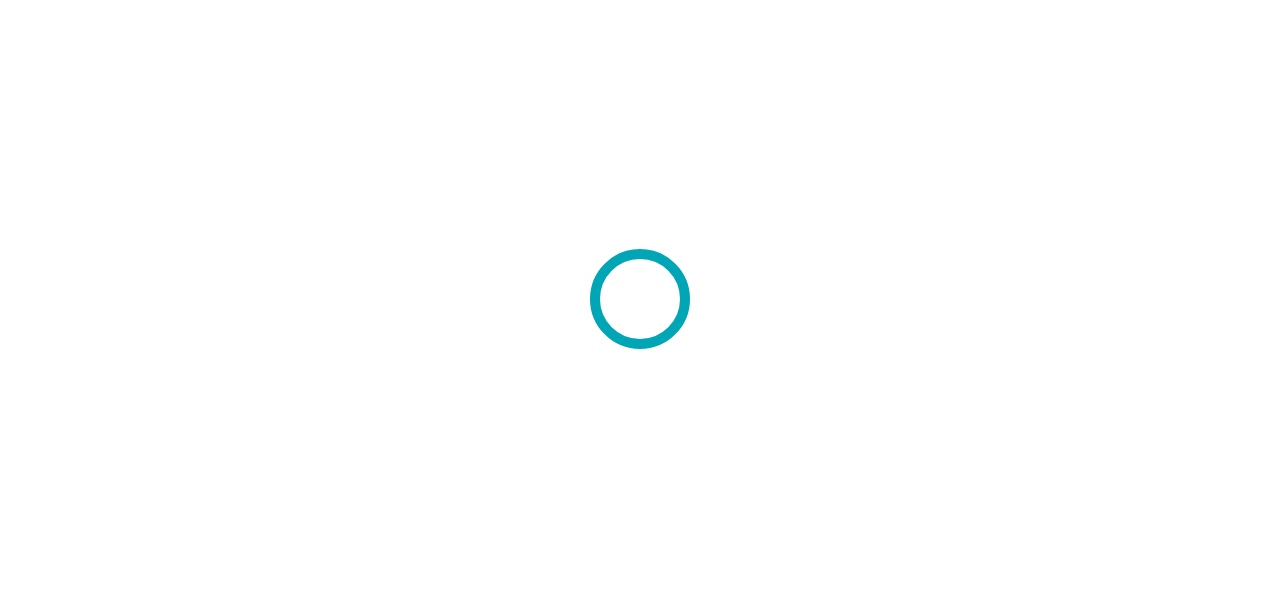 scroll, scrollTop: 0, scrollLeft: 0, axis: both 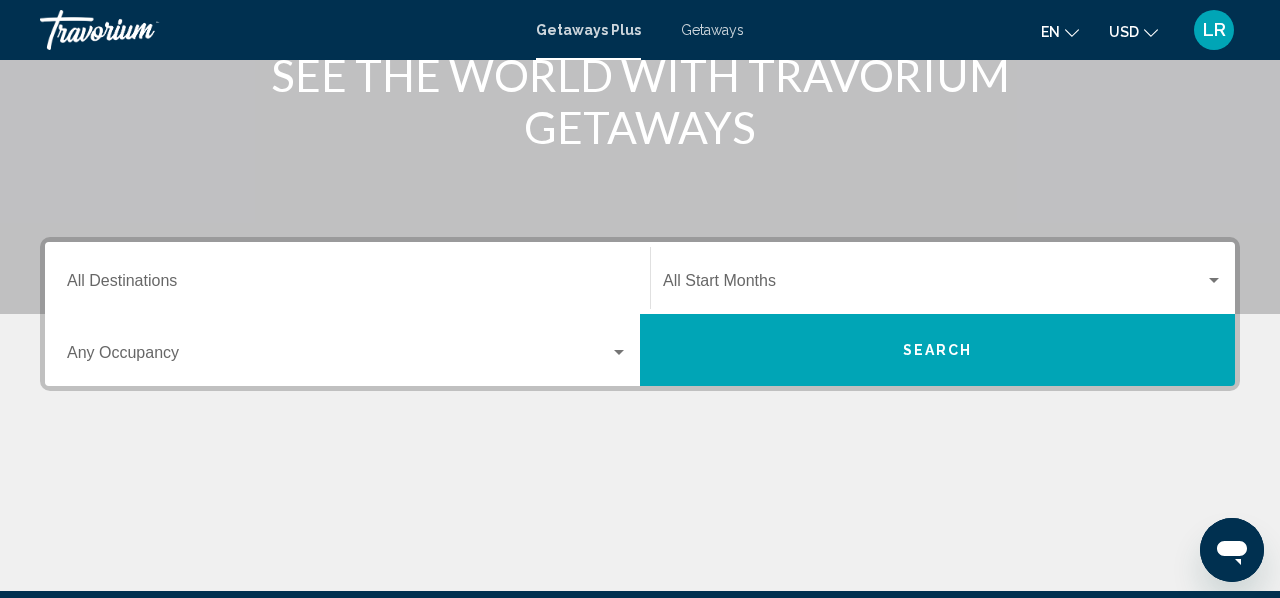 click on "Destination All Destinations" at bounding box center [347, 285] 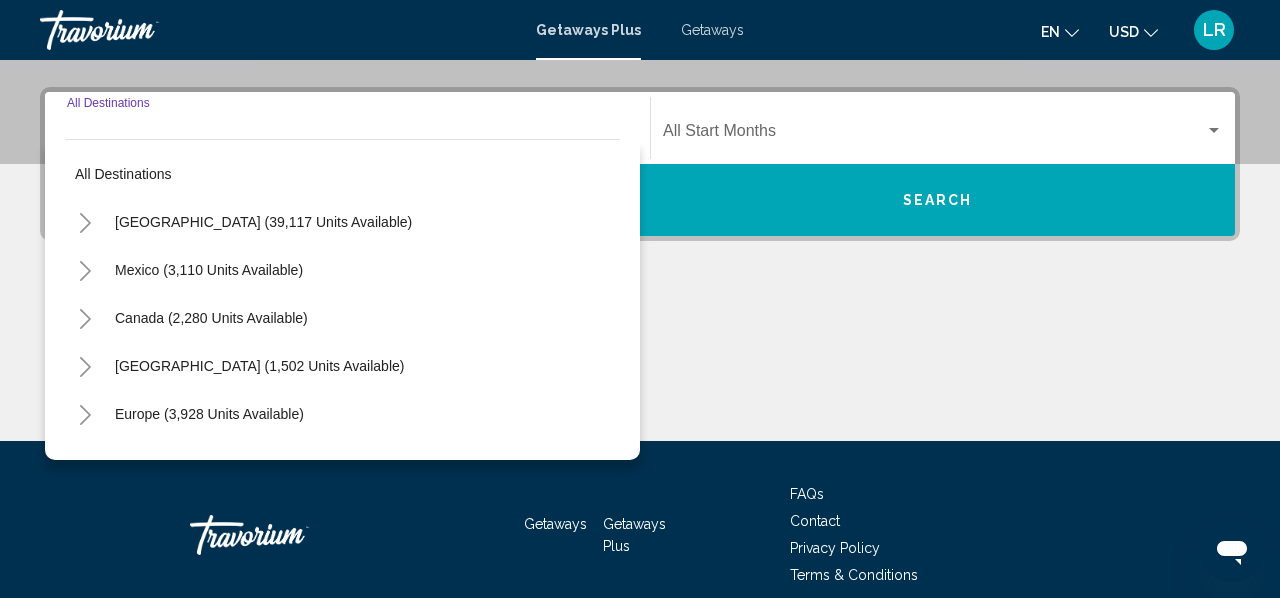 scroll, scrollTop: 458, scrollLeft: 0, axis: vertical 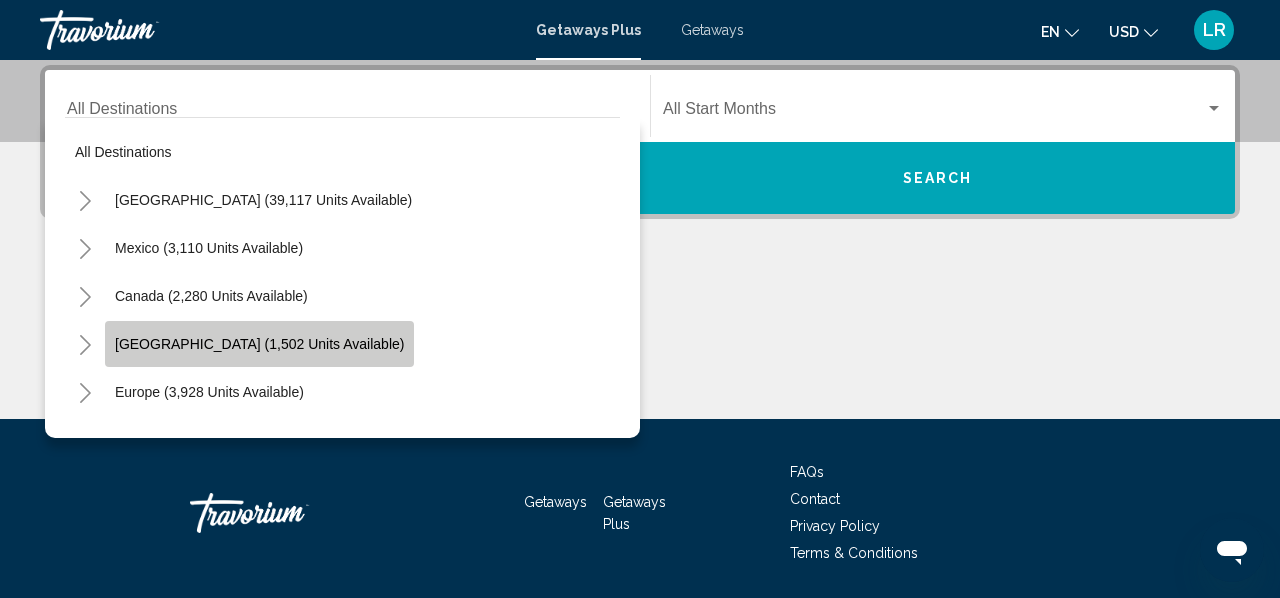 click on "[GEOGRAPHIC_DATA] (1,502 units available)" 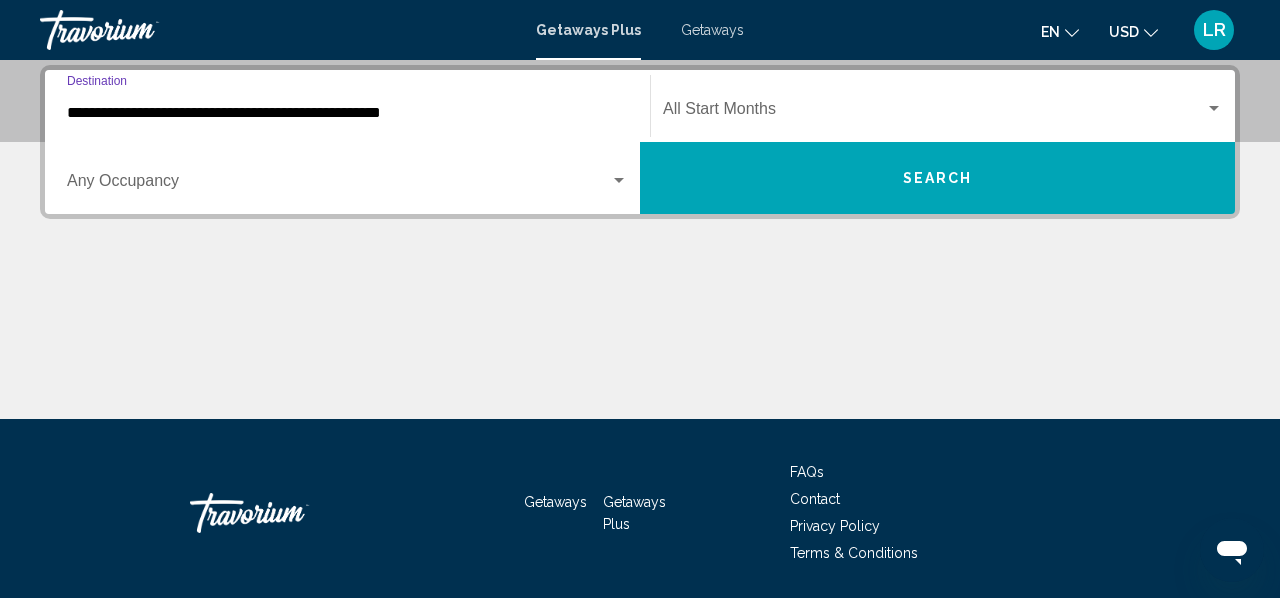 click at bounding box center (338, 185) 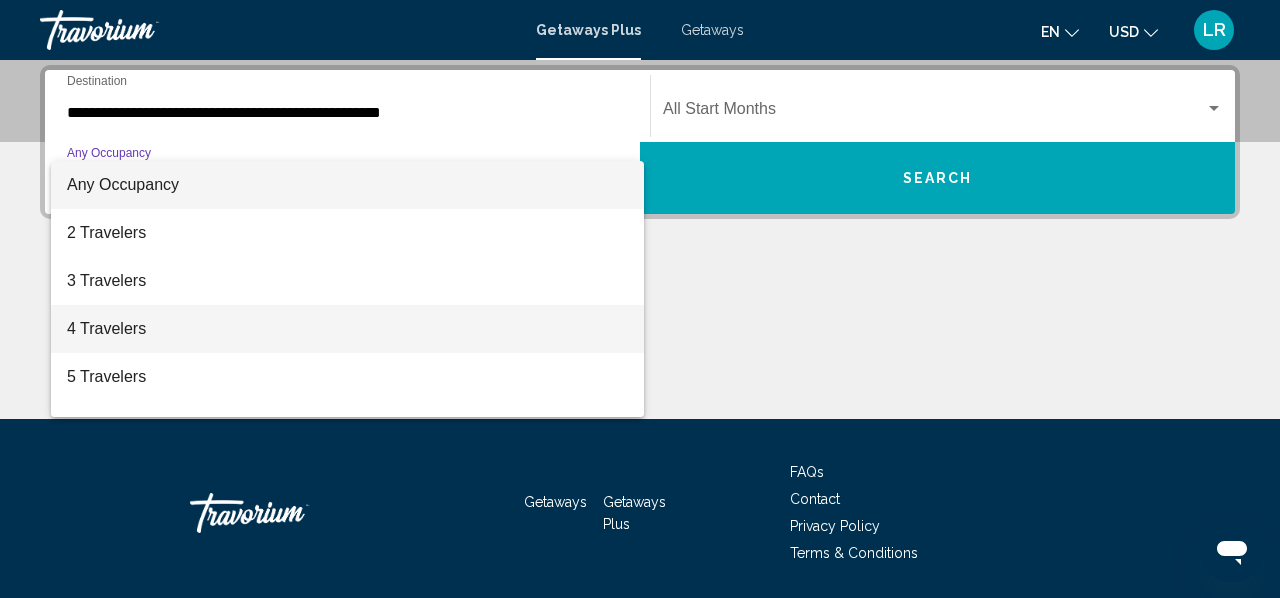 click on "4 Travelers" at bounding box center [347, 329] 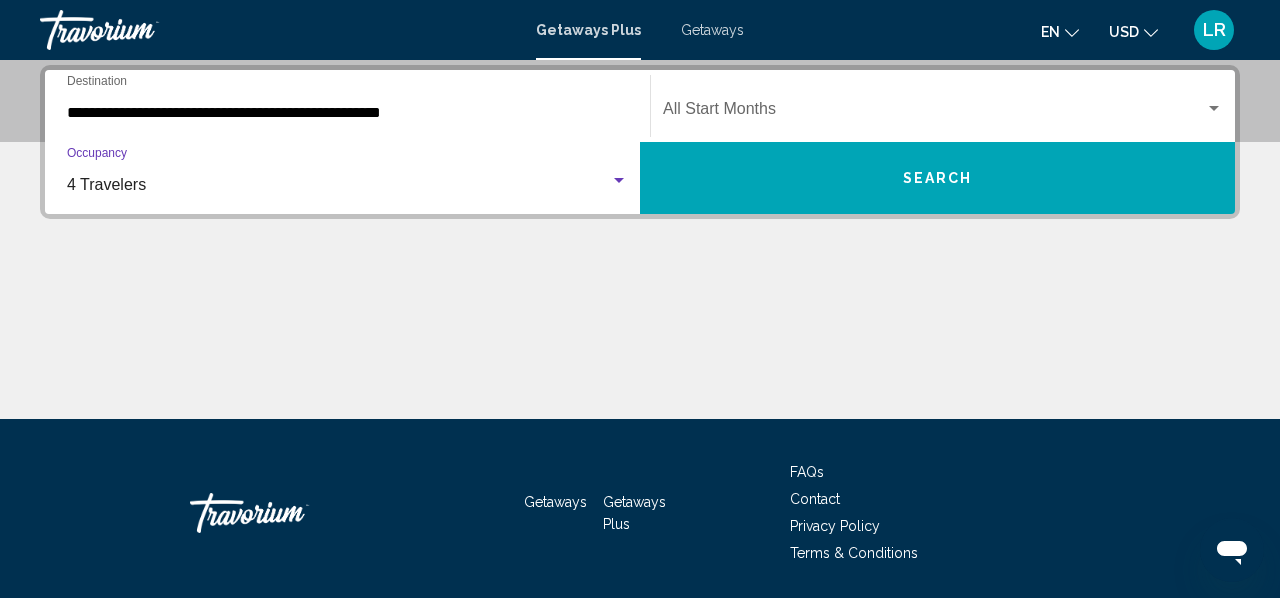 click at bounding box center (934, 113) 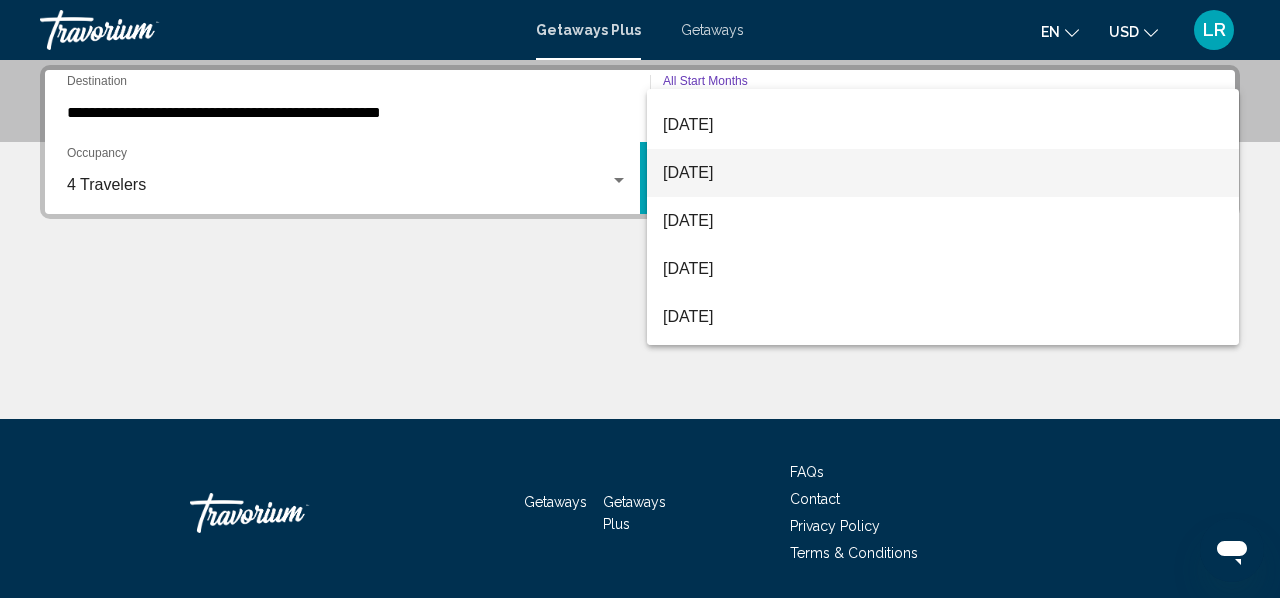 scroll, scrollTop: 271, scrollLeft: 0, axis: vertical 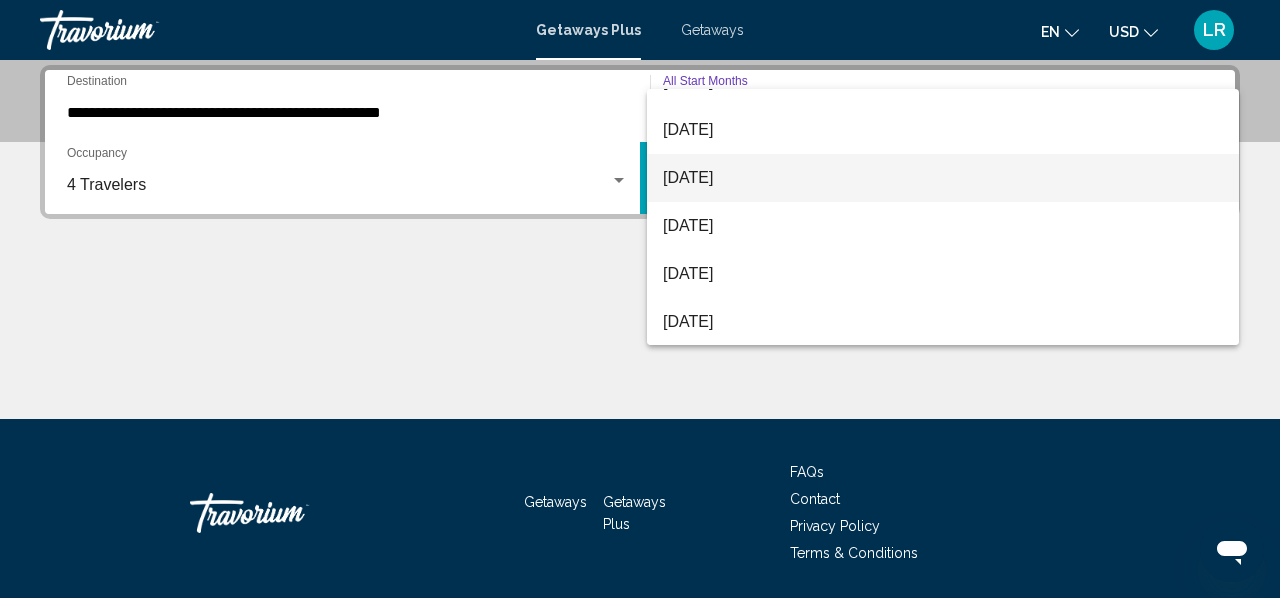 click on "[DATE]" at bounding box center (943, 178) 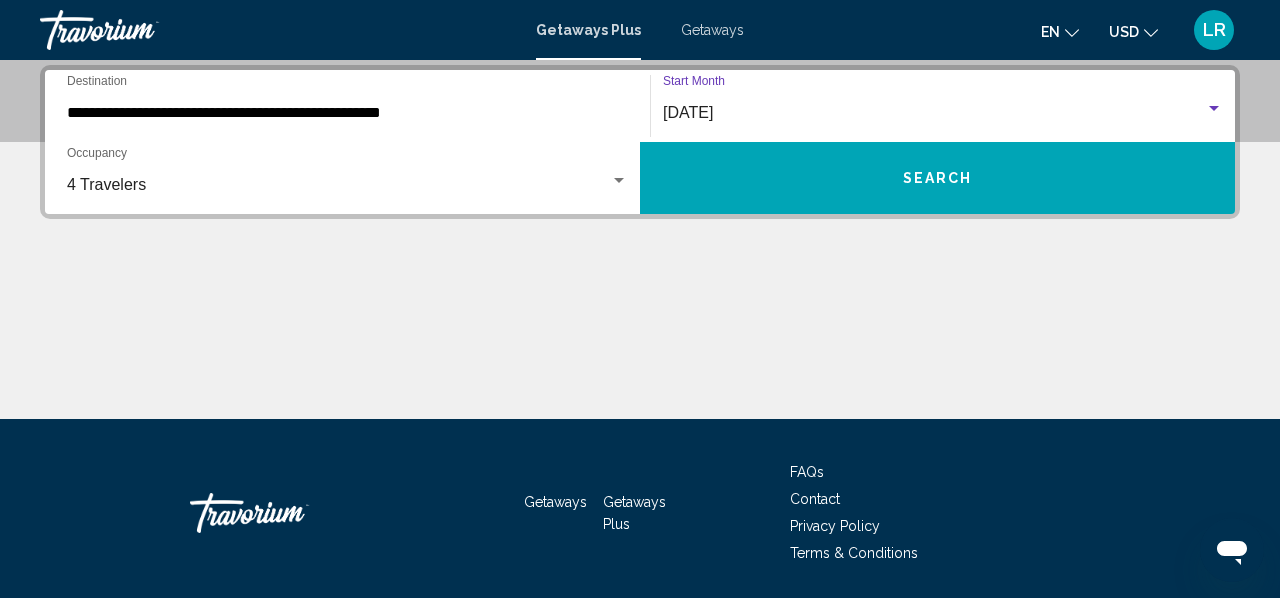 click on "Search" at bounding box center (937, 178) 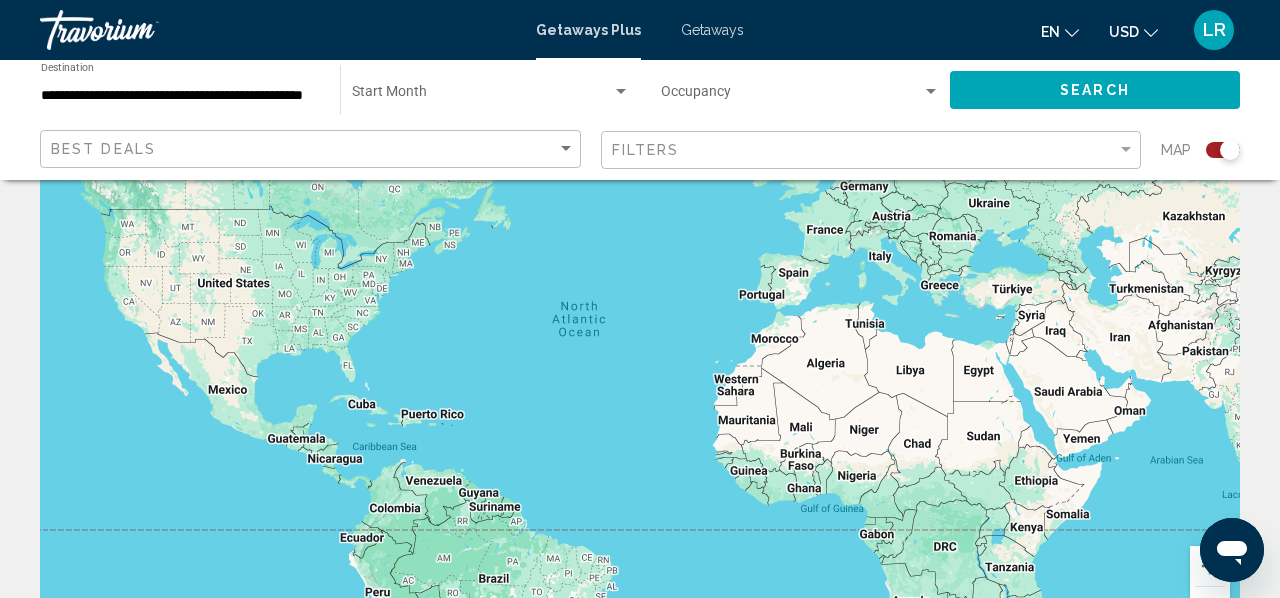 scroll, scrollTop: 147, scrollLeft: 0, axis: vertical 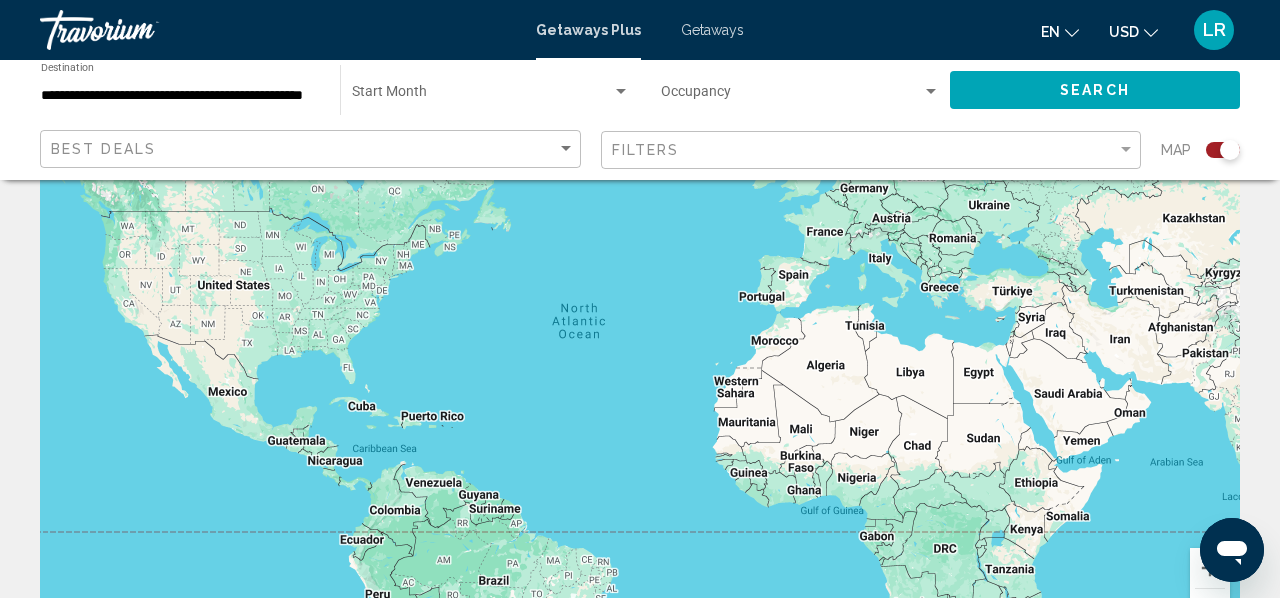 click 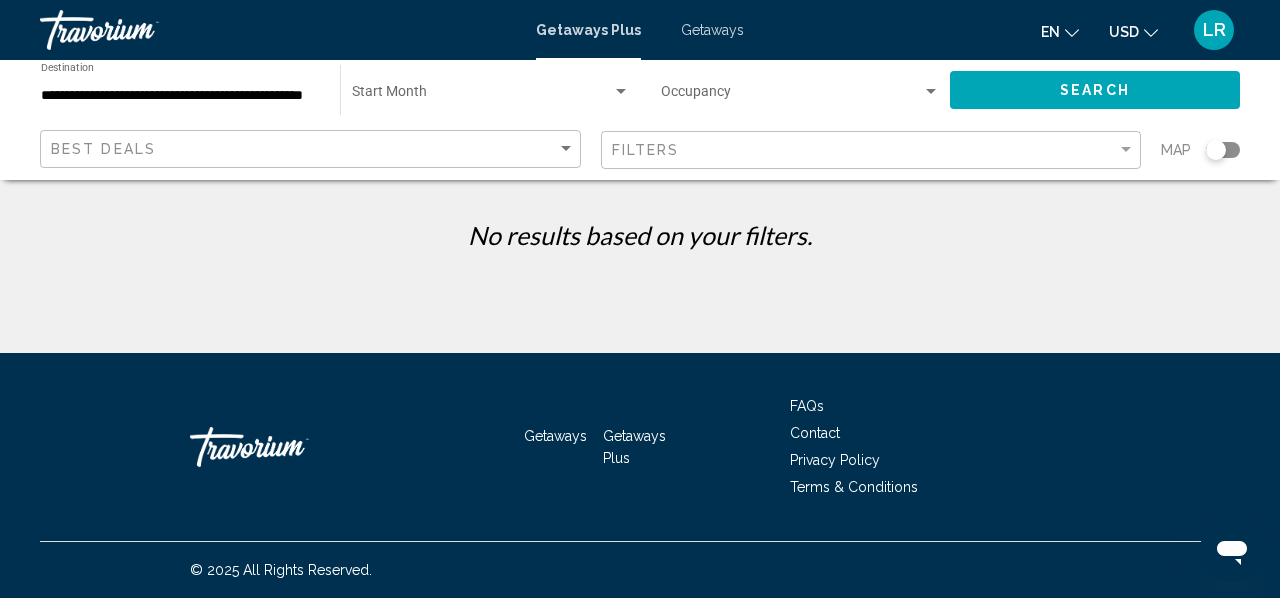 scroll, scrollTop: 0, scrollLeft: 0, axis: both 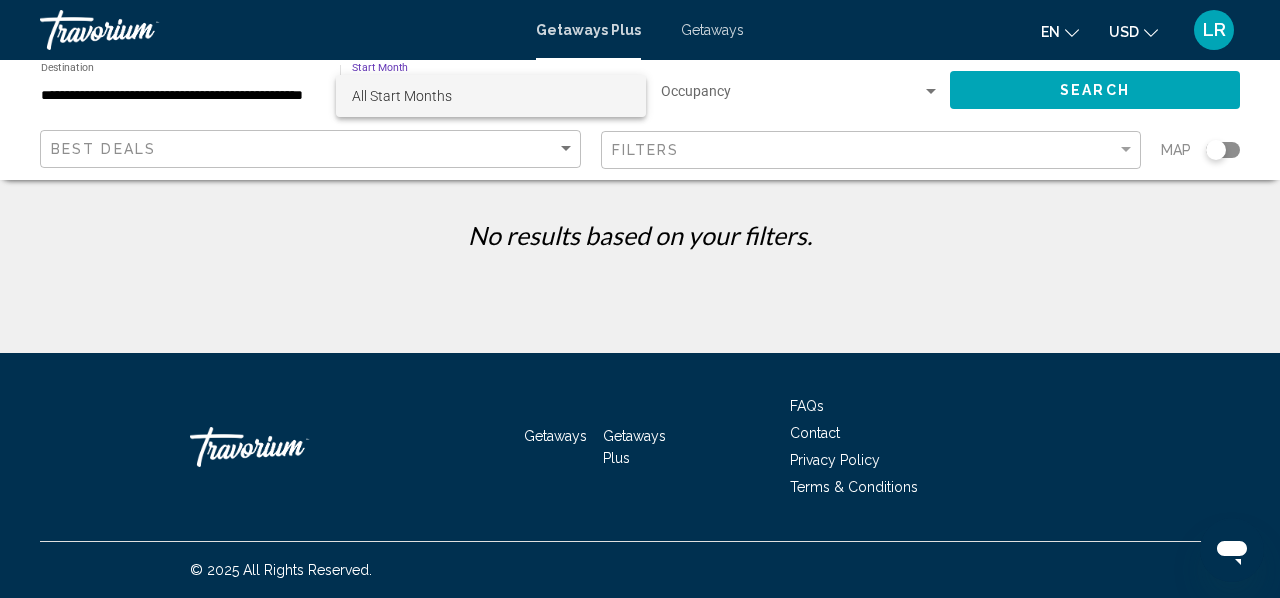 click on "All Start Months" at bounding box center [402, 96] 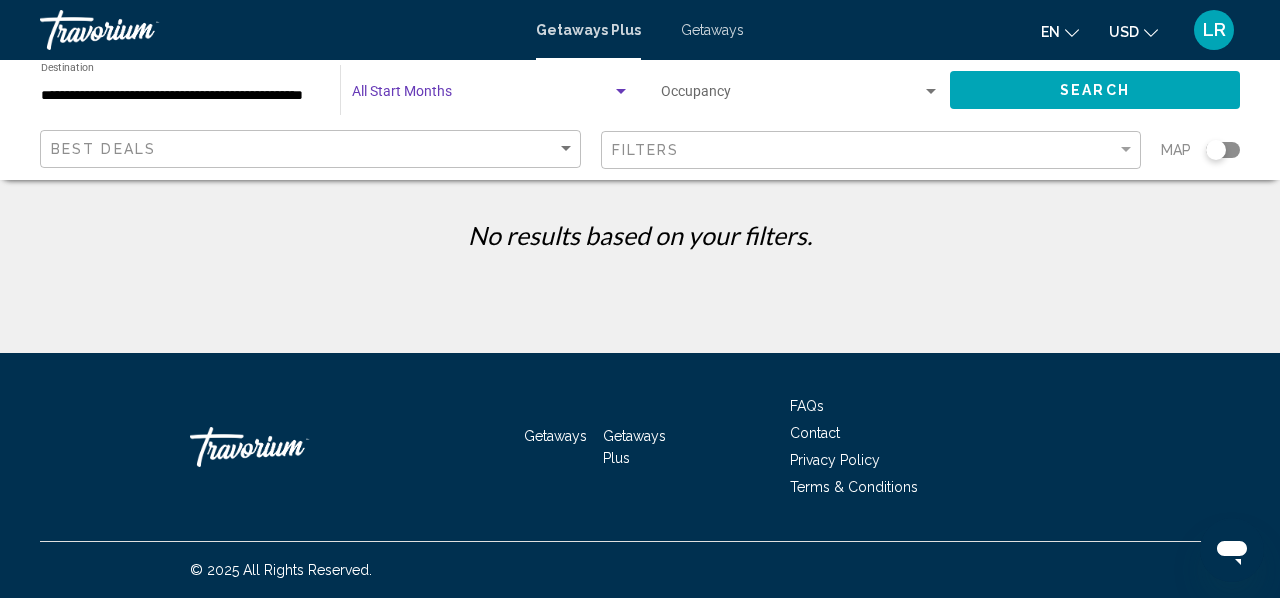 click at bounding box center (931, 91) 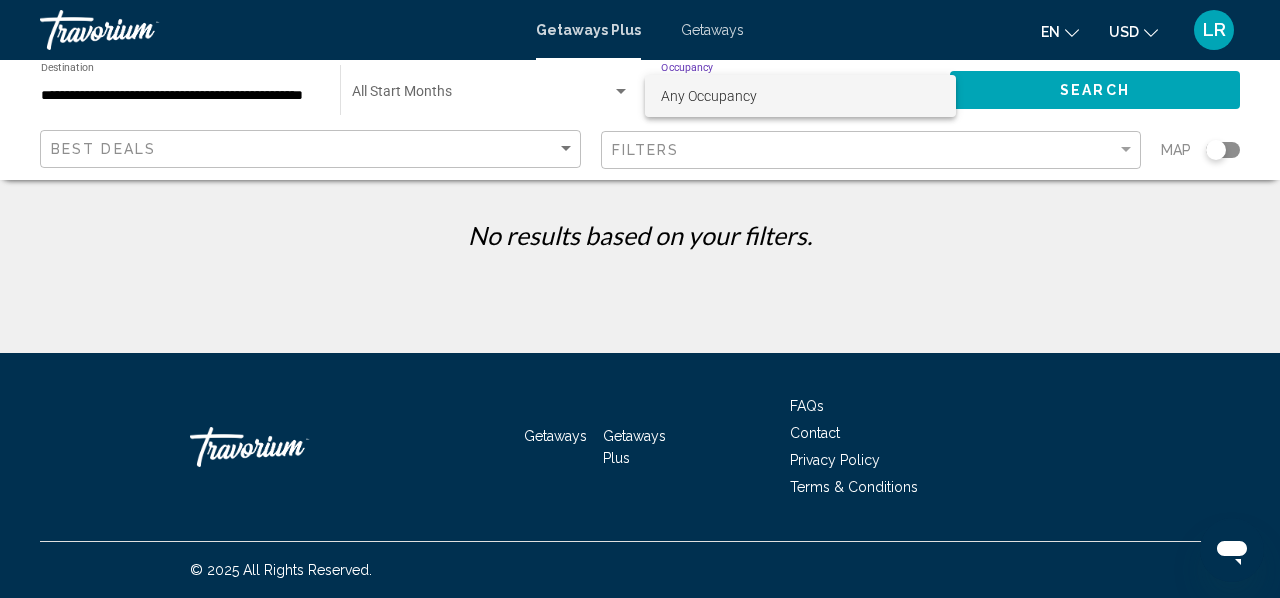 click on "Any Occupancy" at bounding box center [800, 96] 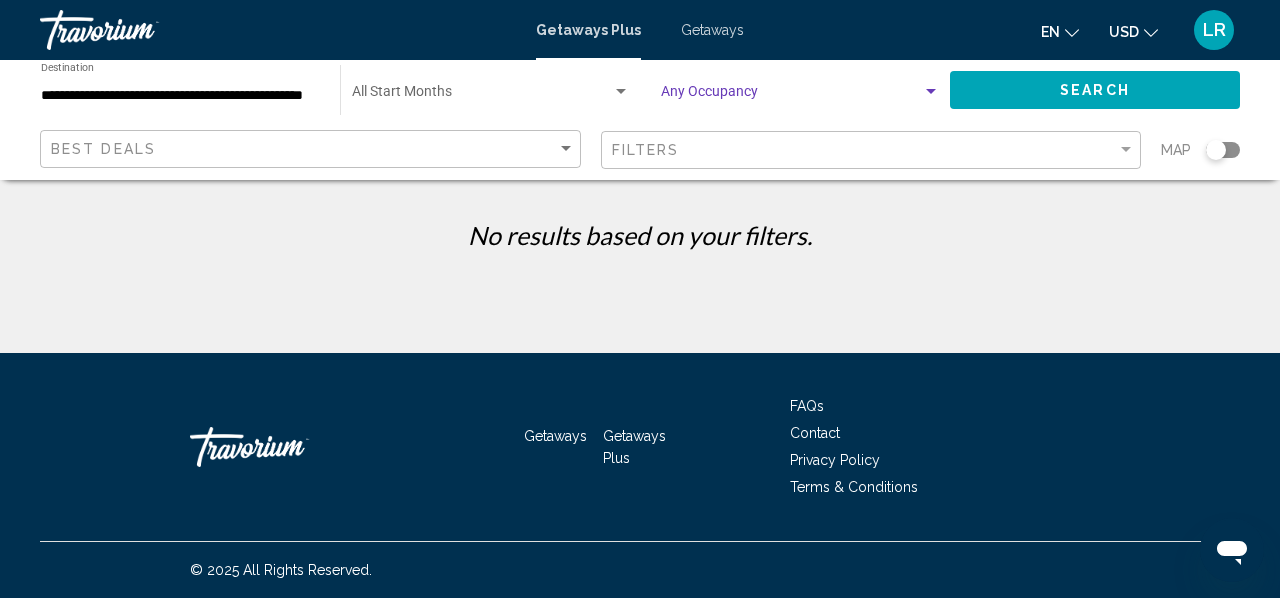 click on "Search" 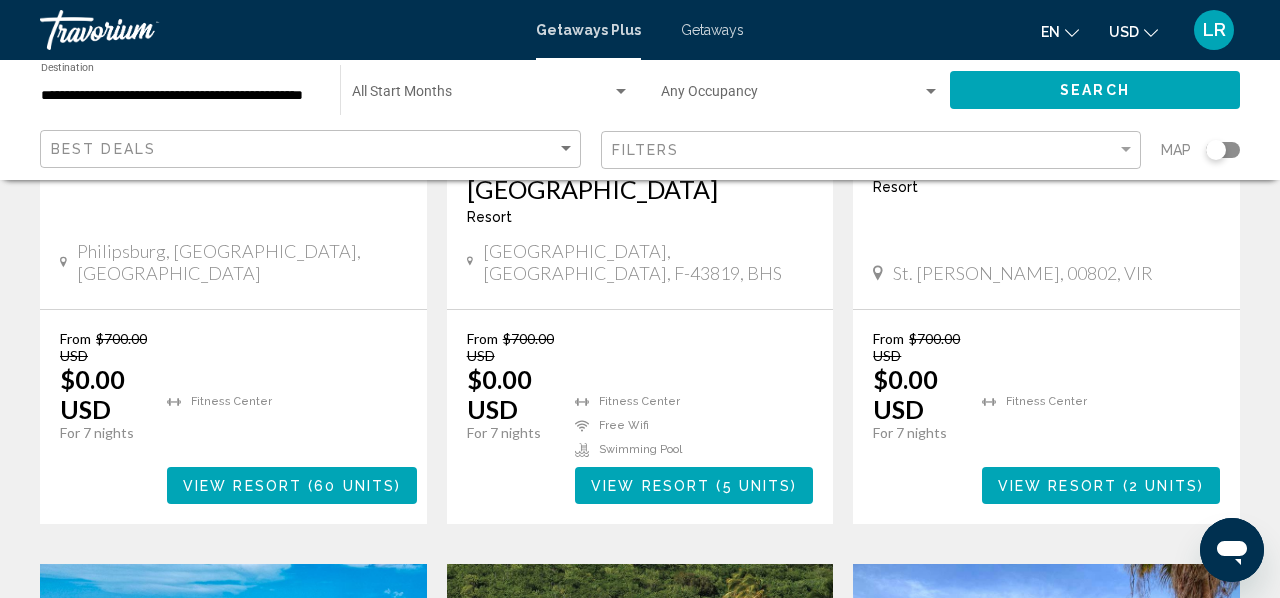 scroll, scrollTop: 532, scrollLeft: 0, axis: vertical 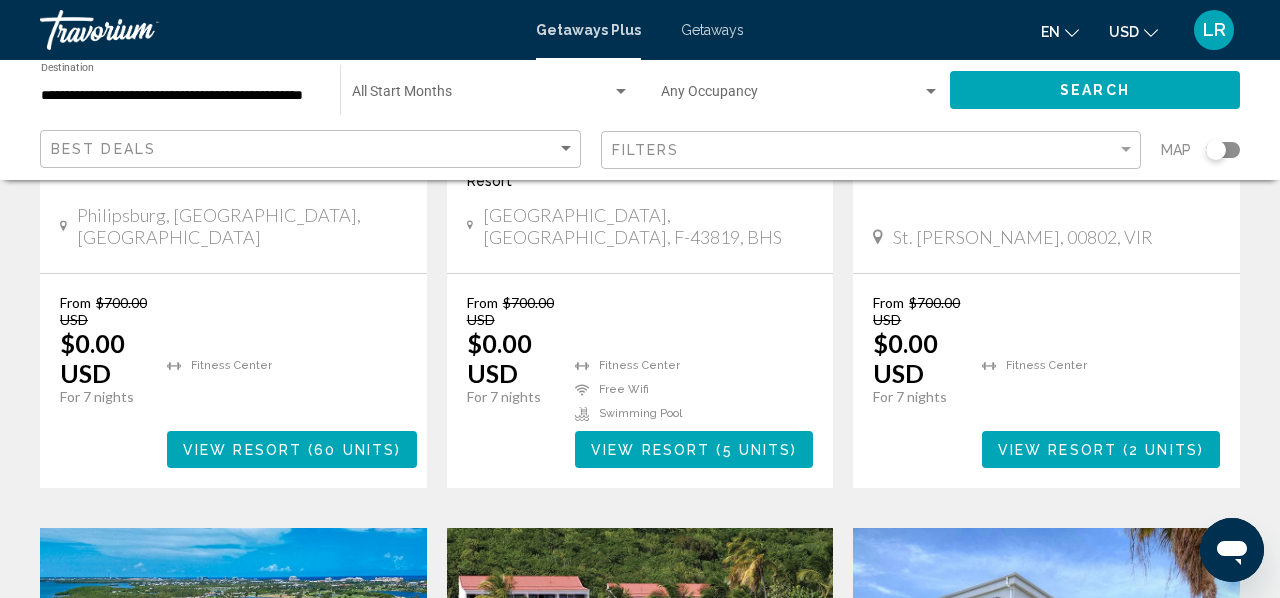 click on "Fitness Center" at bounding box center (292, 395) 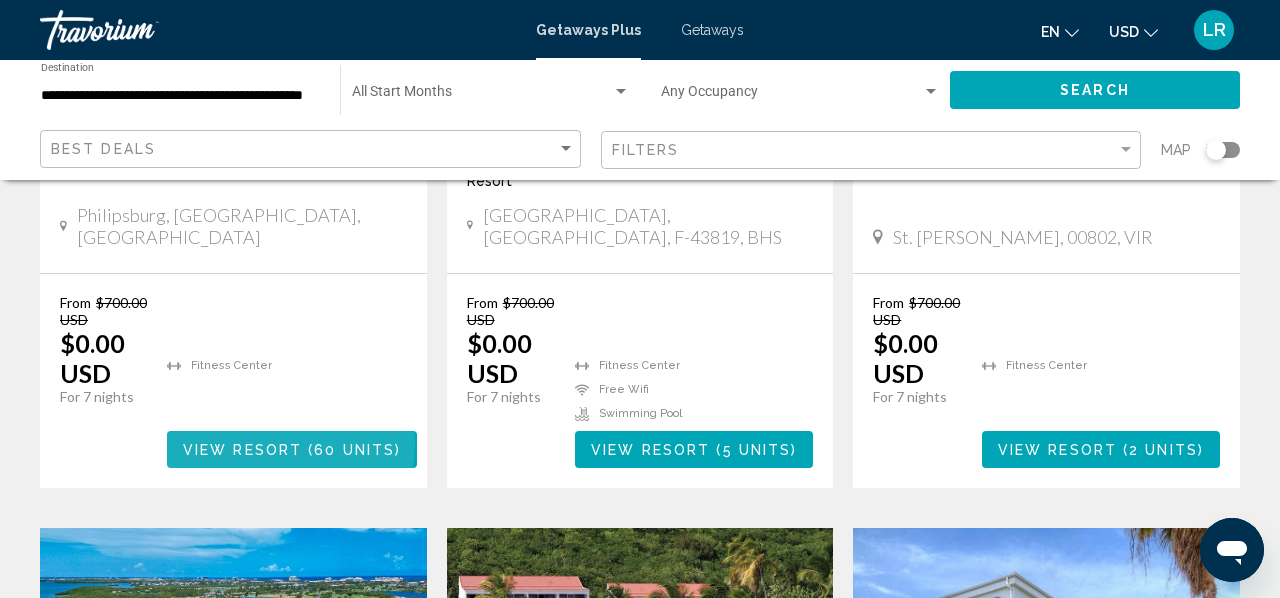 click on "View Resort" at bounding box center [242, 450] 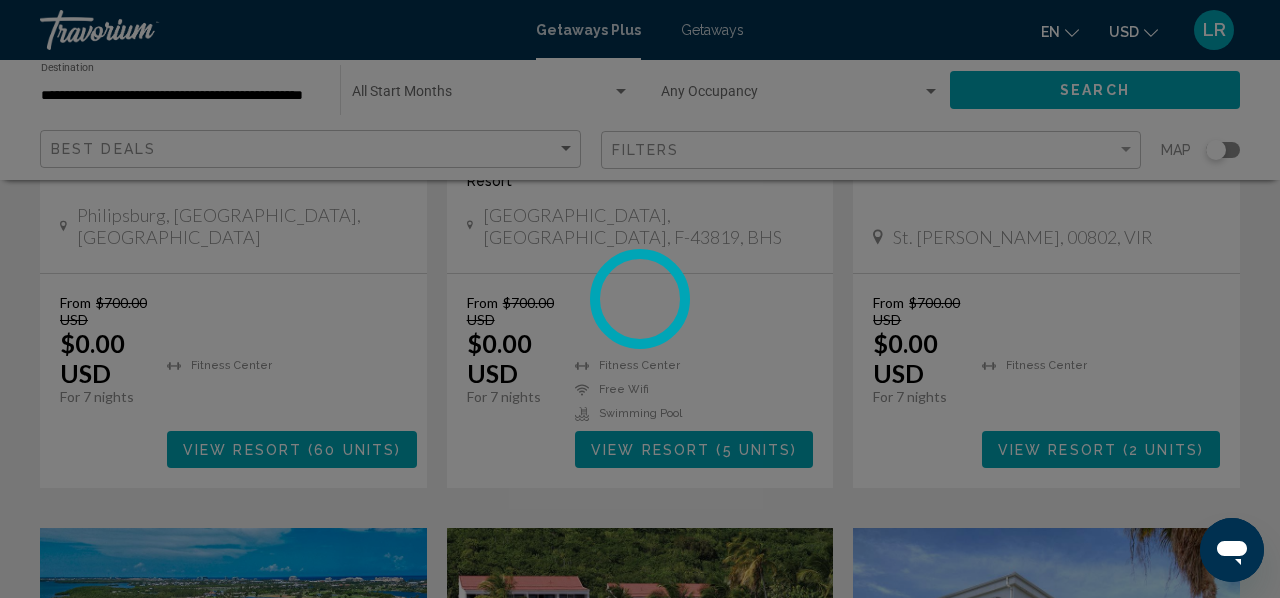 scroll, scrollTop: 236, scrollLeft: 0, axis: vertical 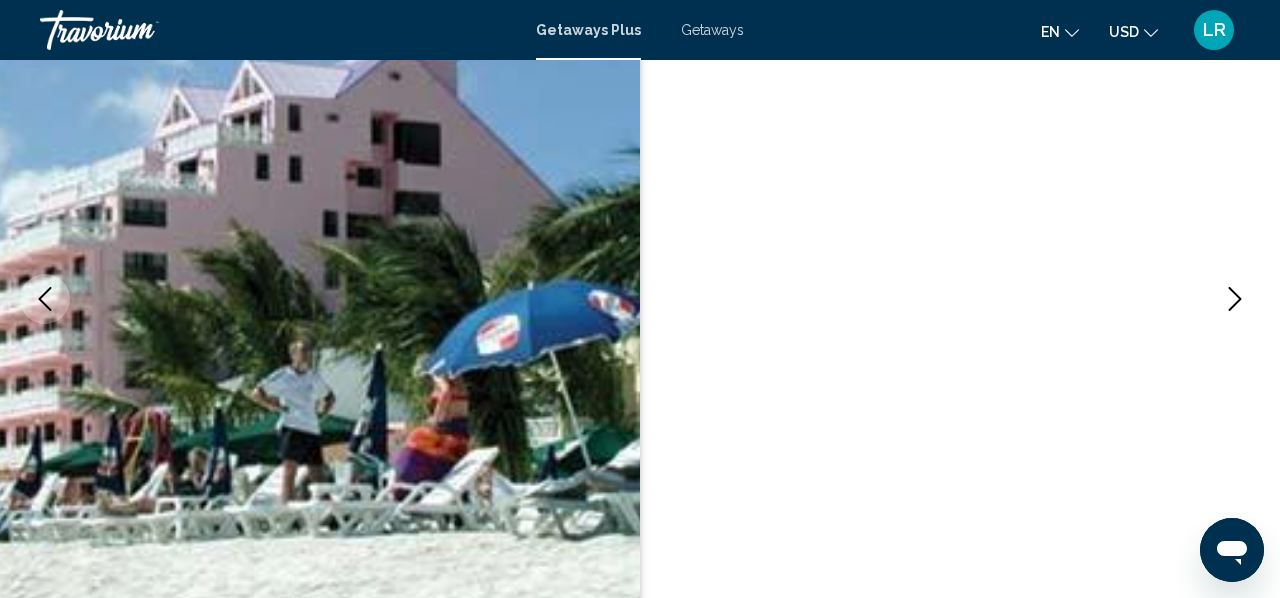 click 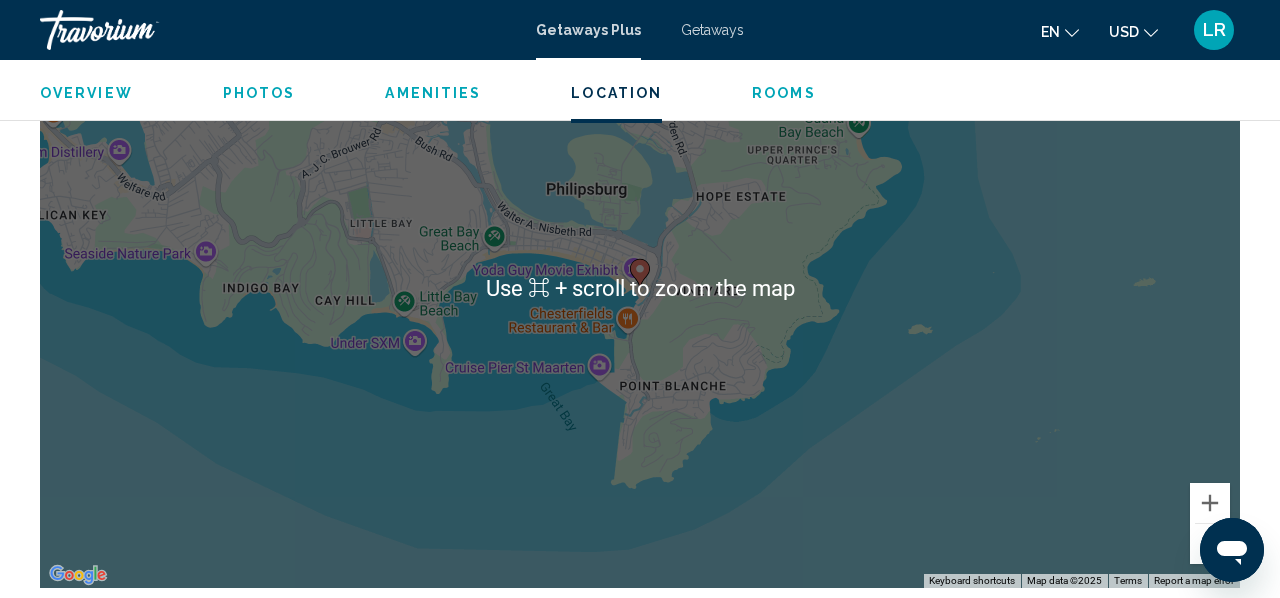 scroll, scrollTop: 2488, scrollLeft: 0, axis: vertical 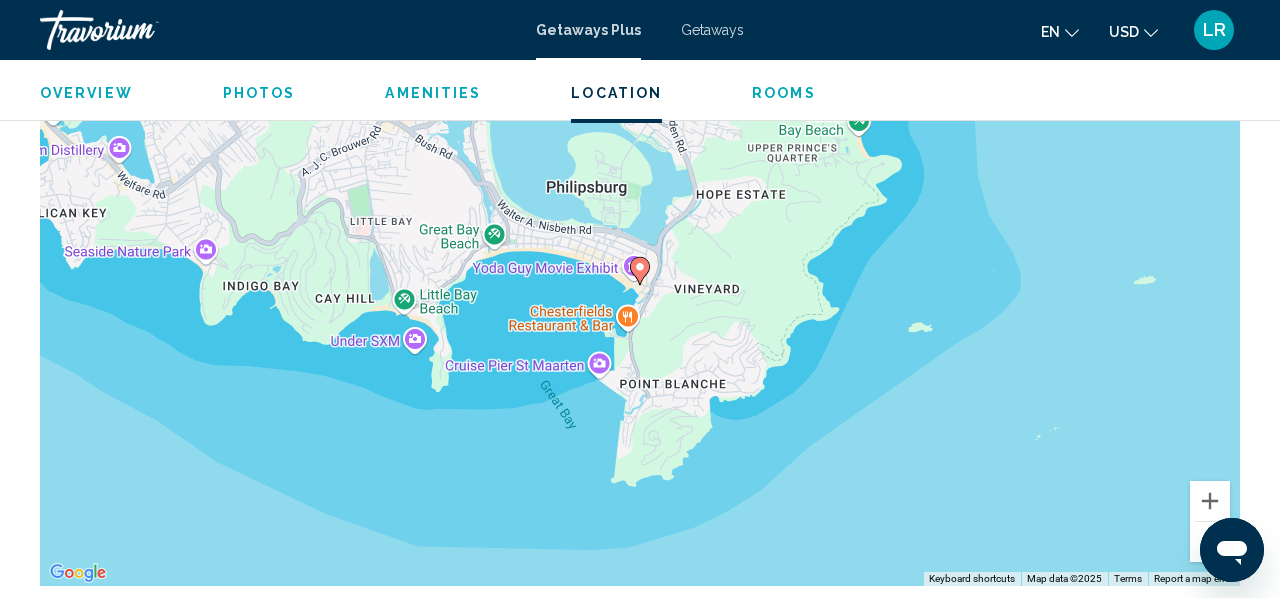 click at bounding box center [1210, 542] 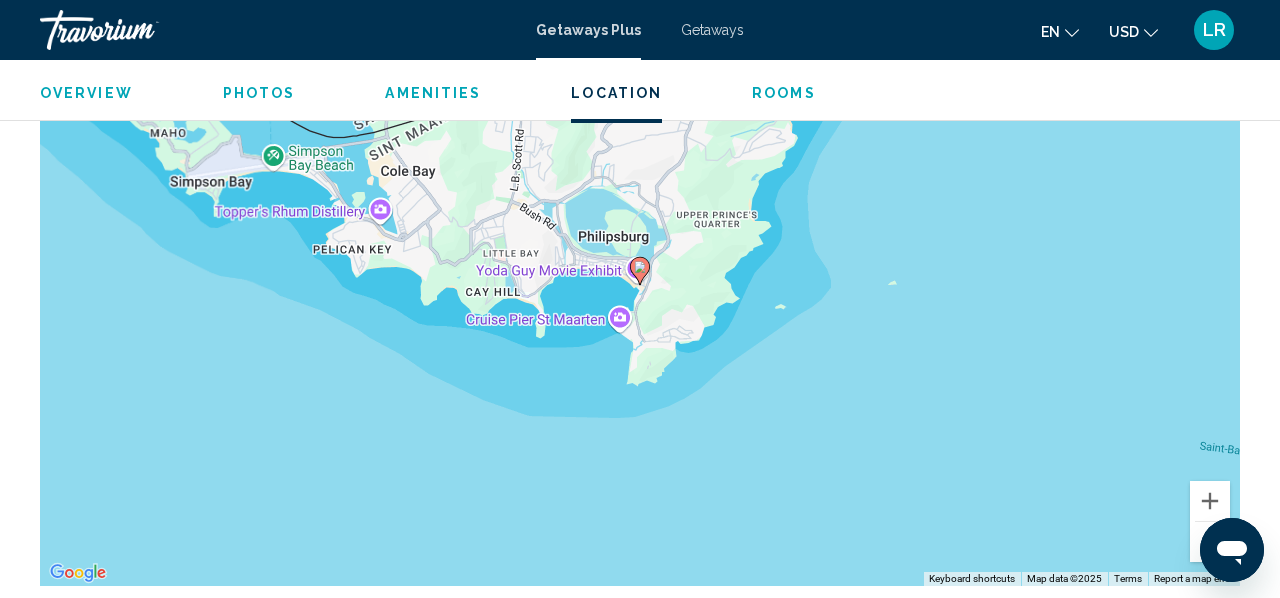 click at bounding box center [1210, 542] 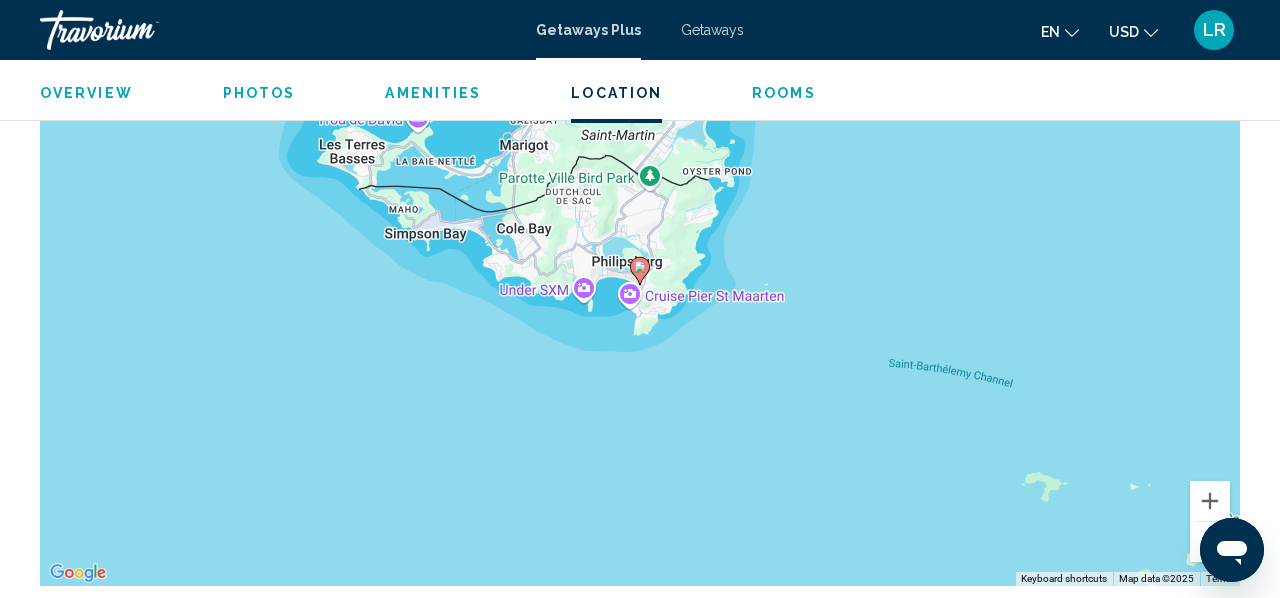 click at bounding box center [1210, 542] 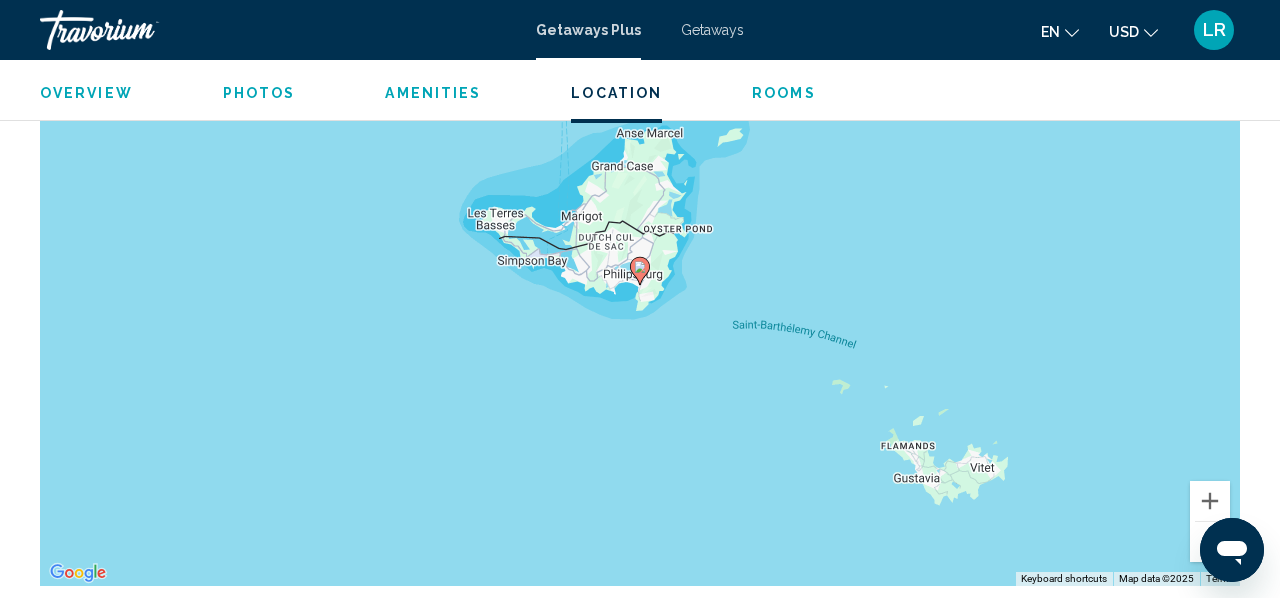click at bounding box center (1210, 542) 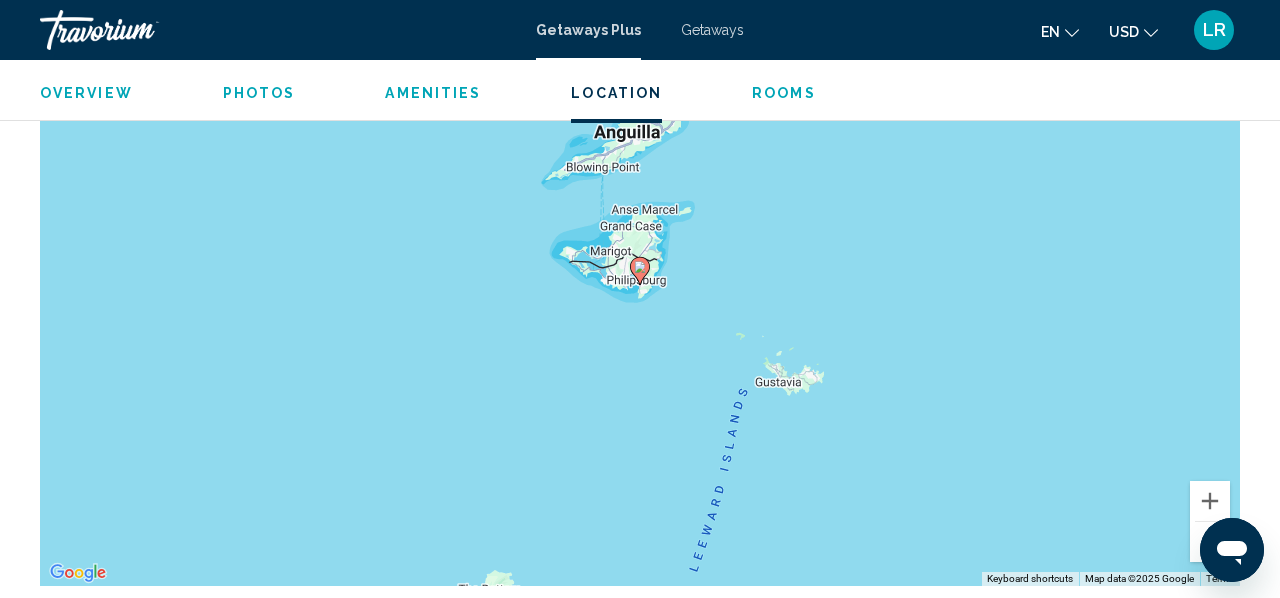 click at bounding box center [1210, 542] 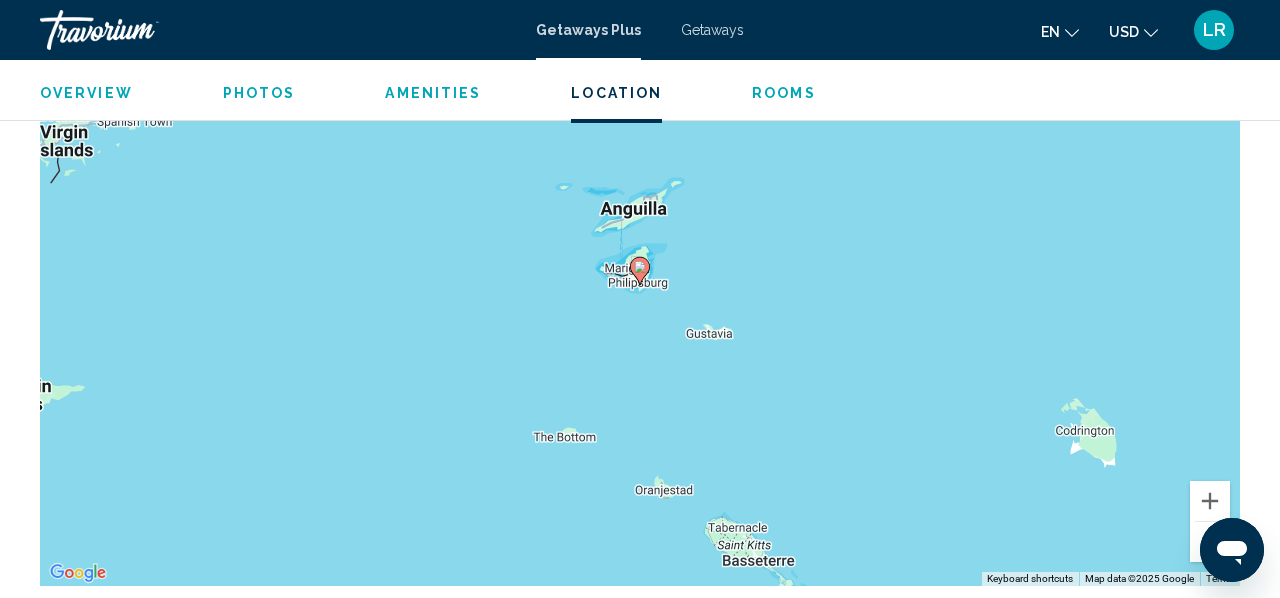 click at bounding box center (1210, 542) 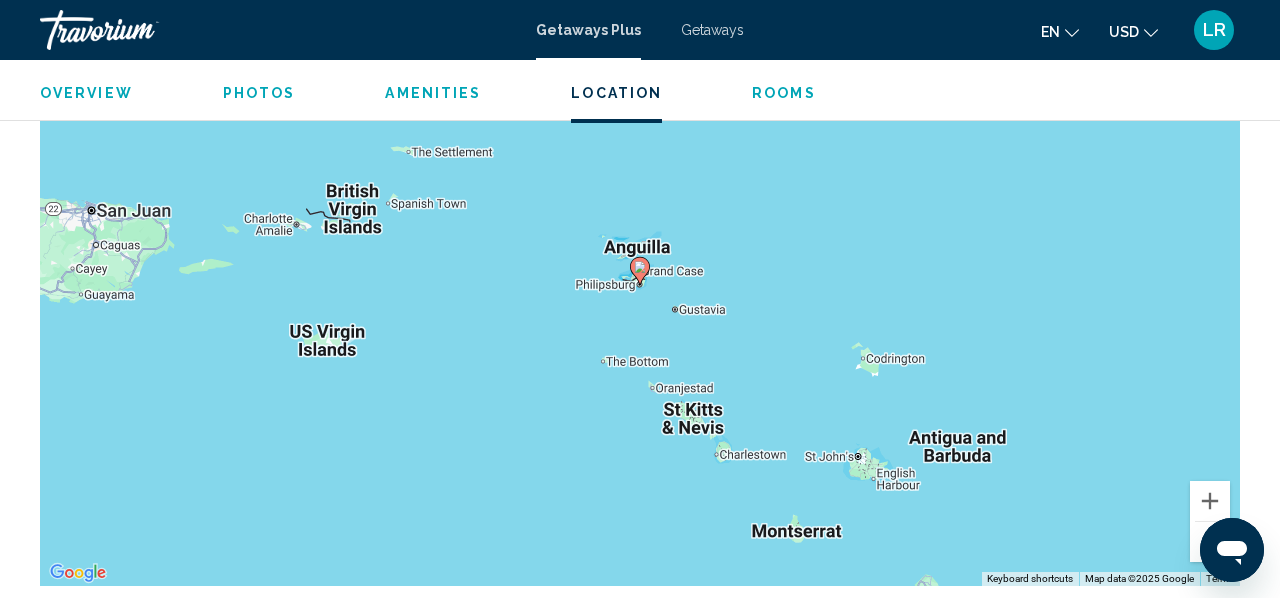 click at bounding box center [1210, 542] 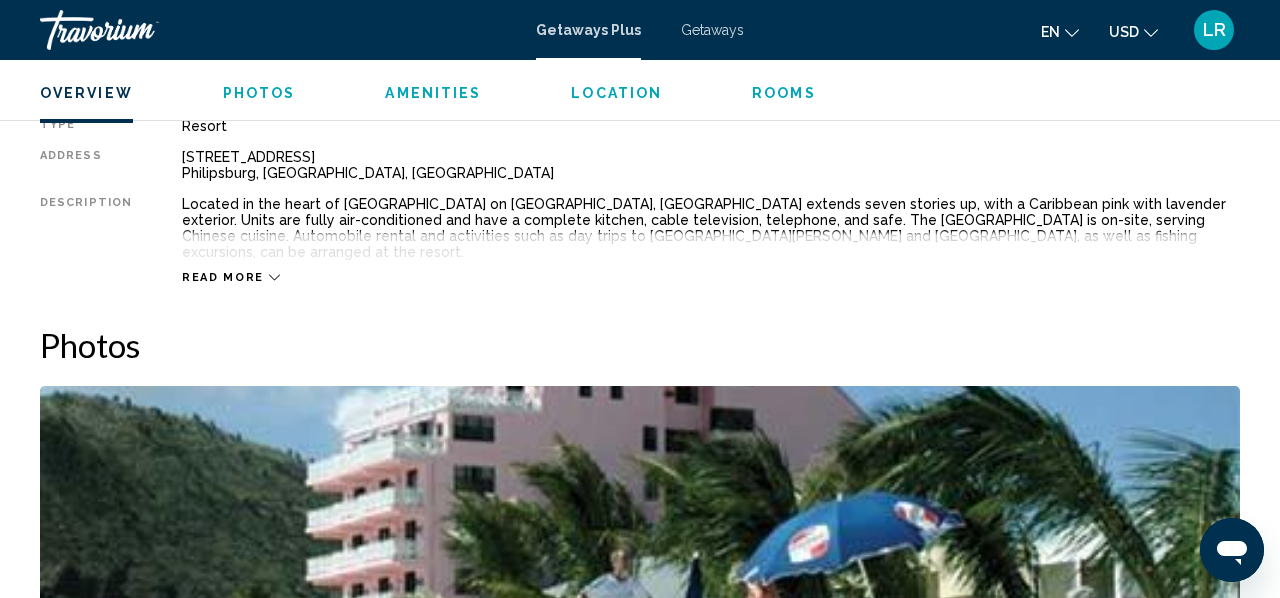 scroll, scrollTop: 1050, scrollLeft: 0, axis: vertical 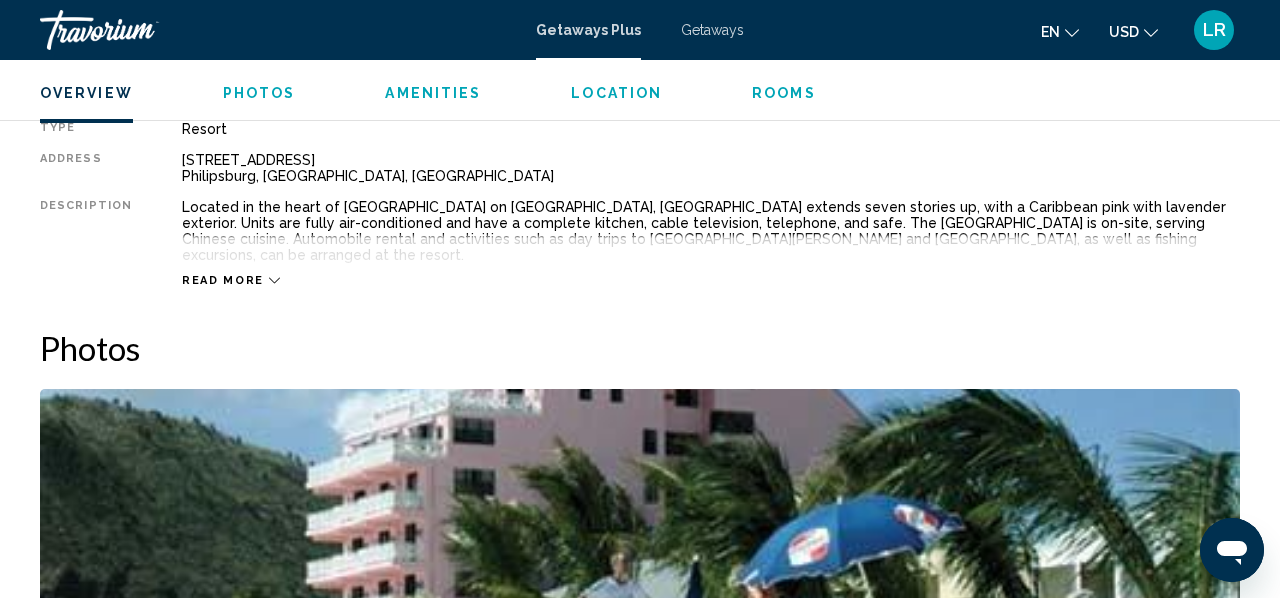 click 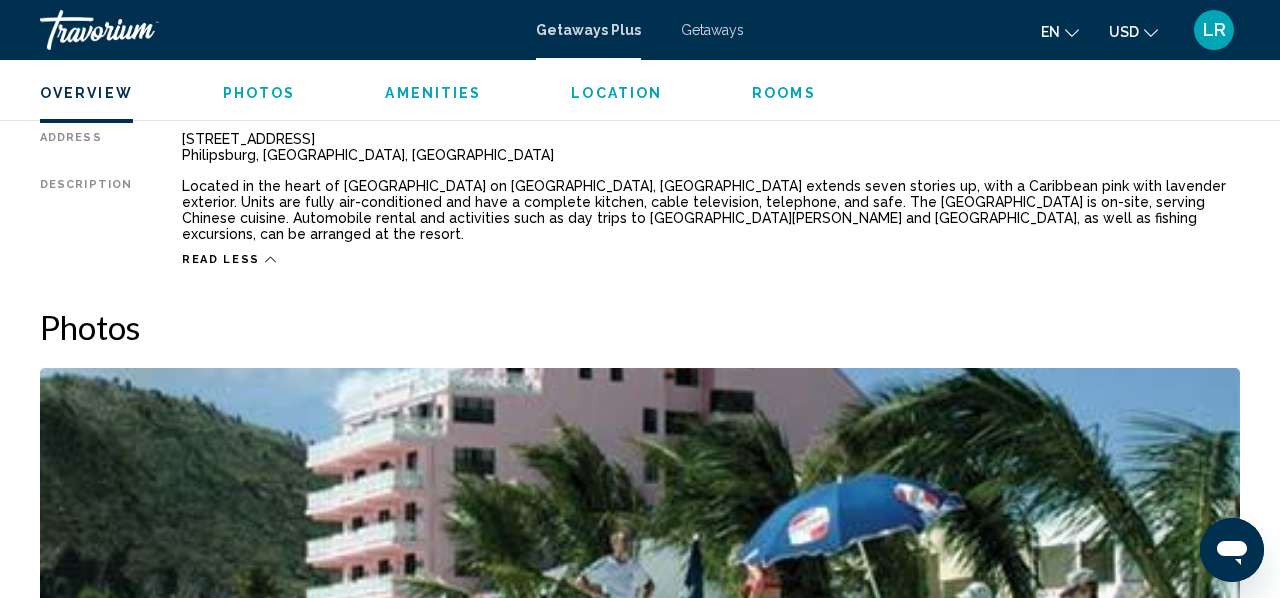 scroll, scrollTop: 1072, scrollLeft: 0, axis: vertical 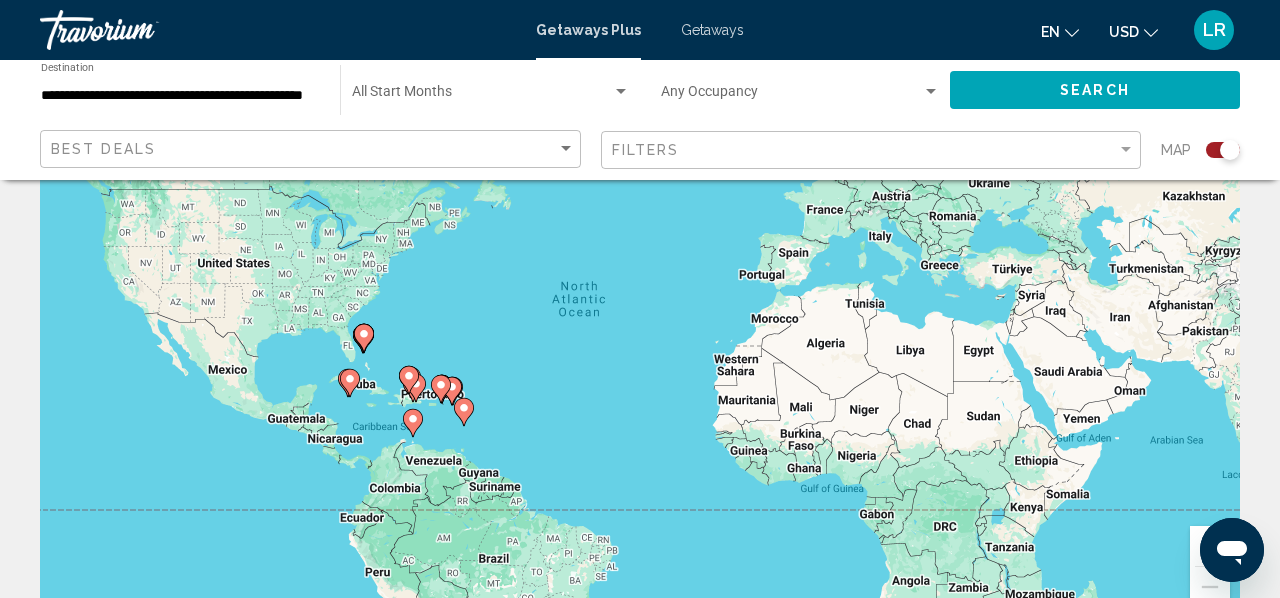 click at bounding box center [1210, 546] 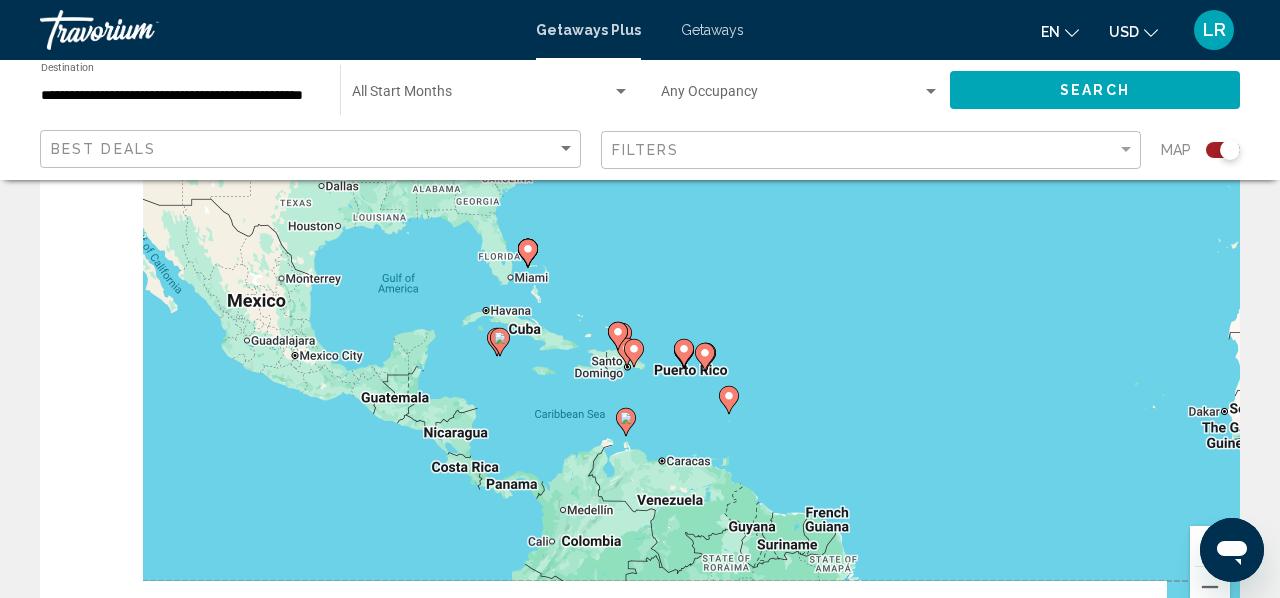 drag, startPoint x: 466, startPoint y: 488, endPoint x: 910, endPoint y: 378, distance: 457.42322 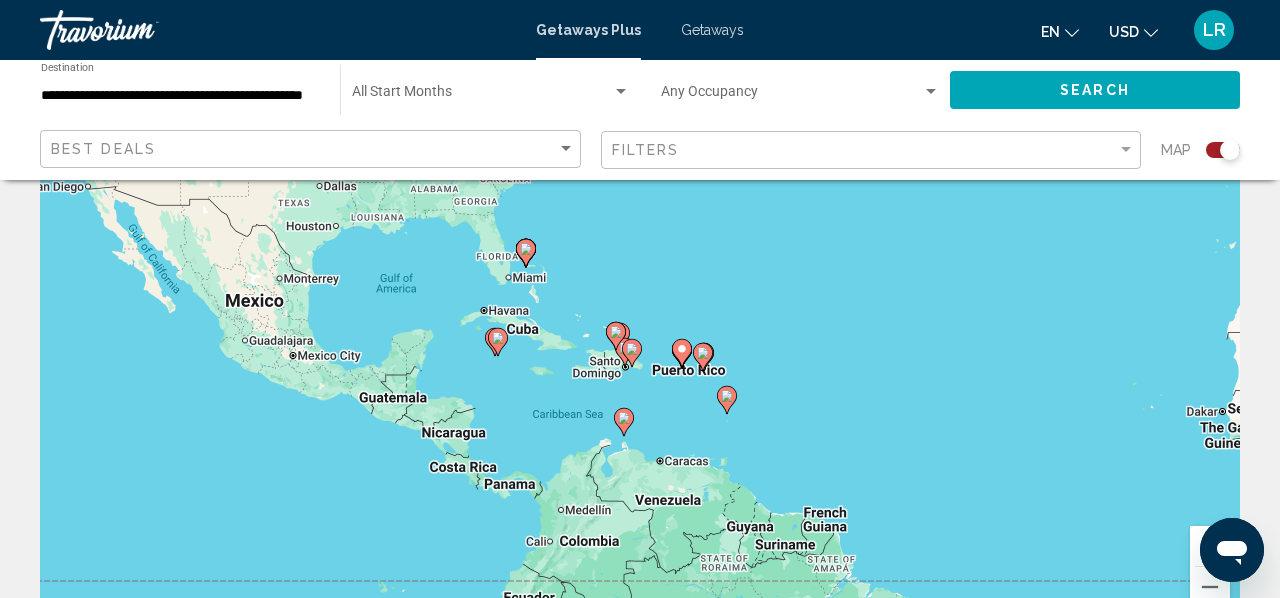 click at bounding box center (1210, 546) 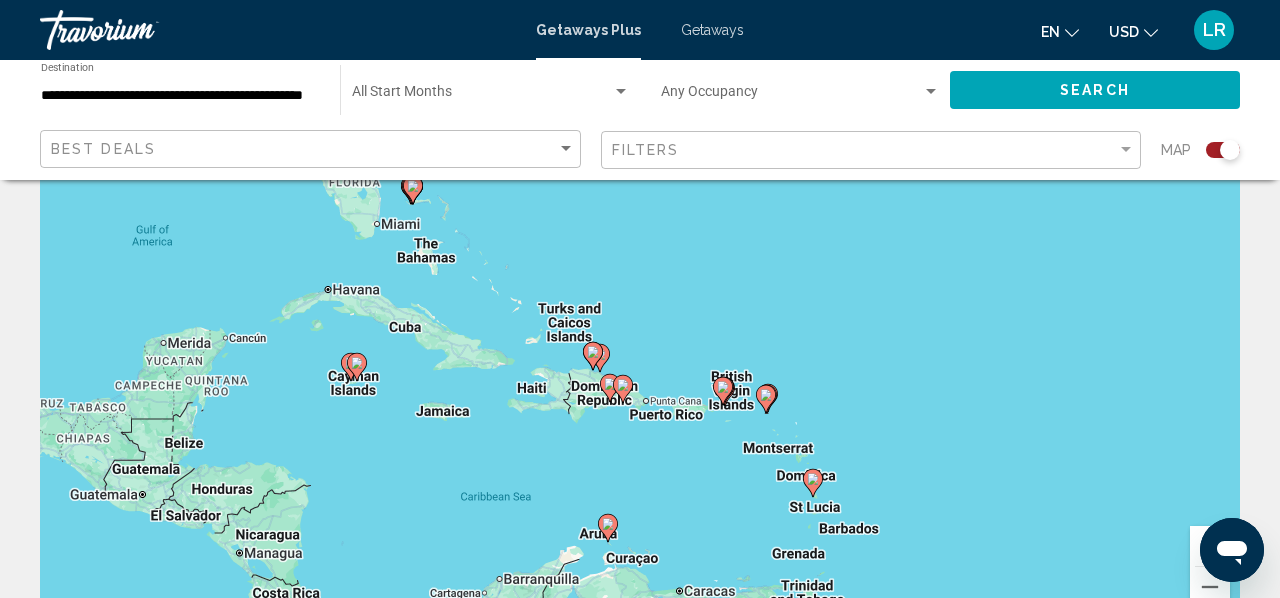 click at bounding box center (1210, 546) 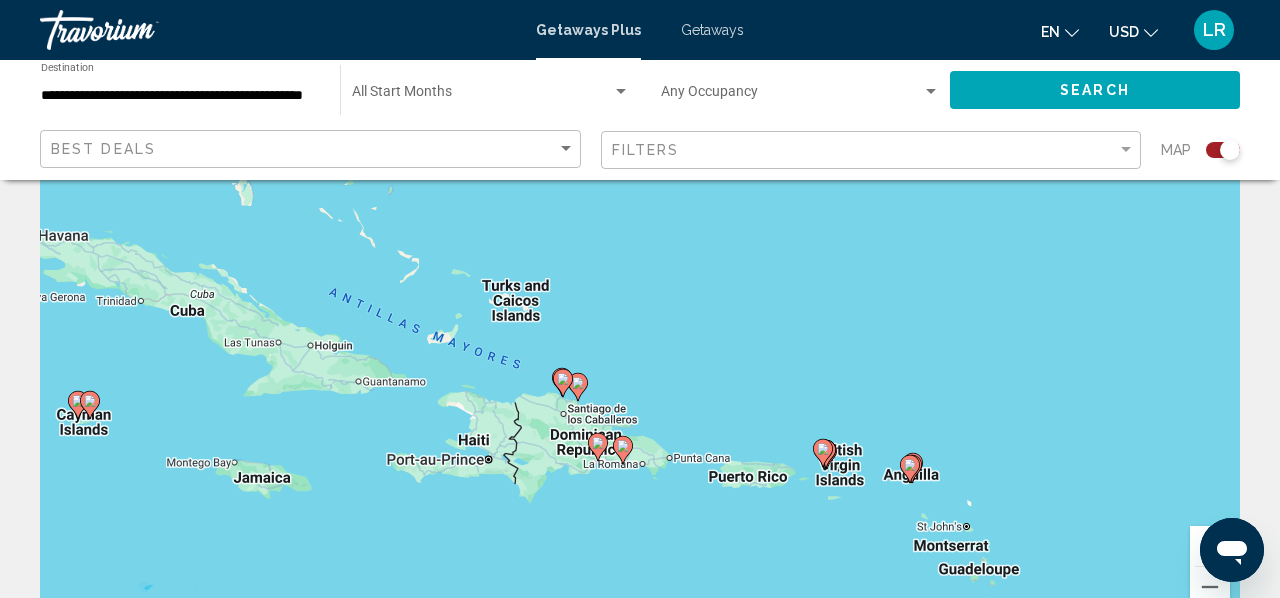 drag, startPoint x: 689, startPoint y: 316, endPoint x: 704, endPoint y: 302, distance: 20.518284 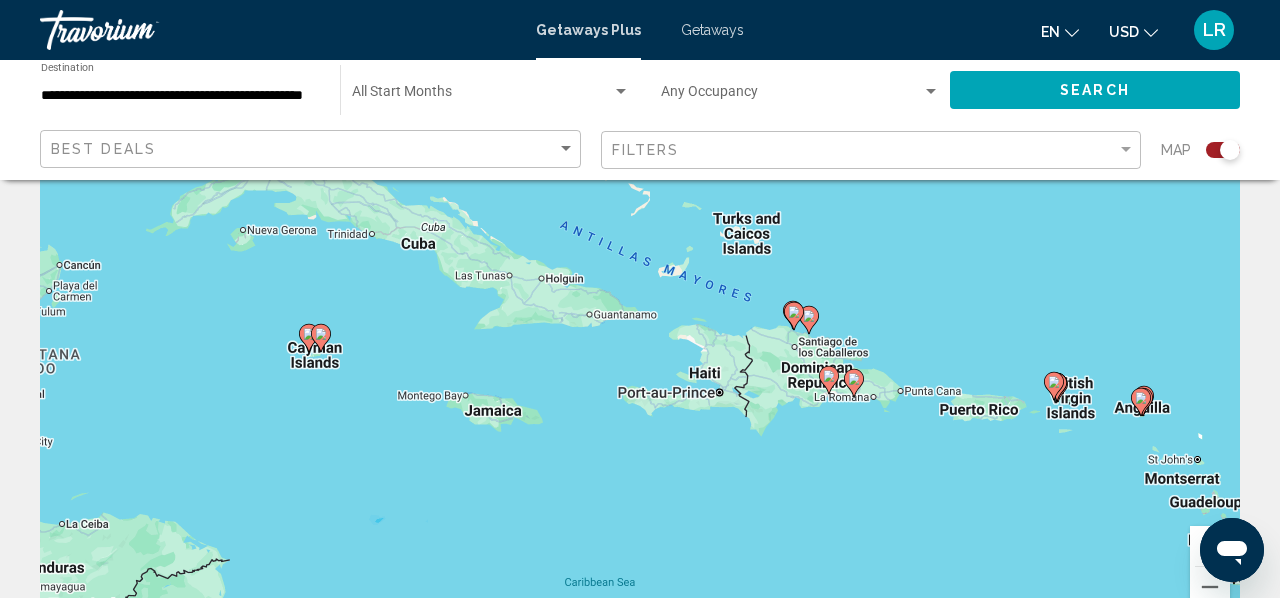 drag, startPoint x: 144, startPoint y: 376, endPoint x: 377, endPoint y: 308, distance: 242.72 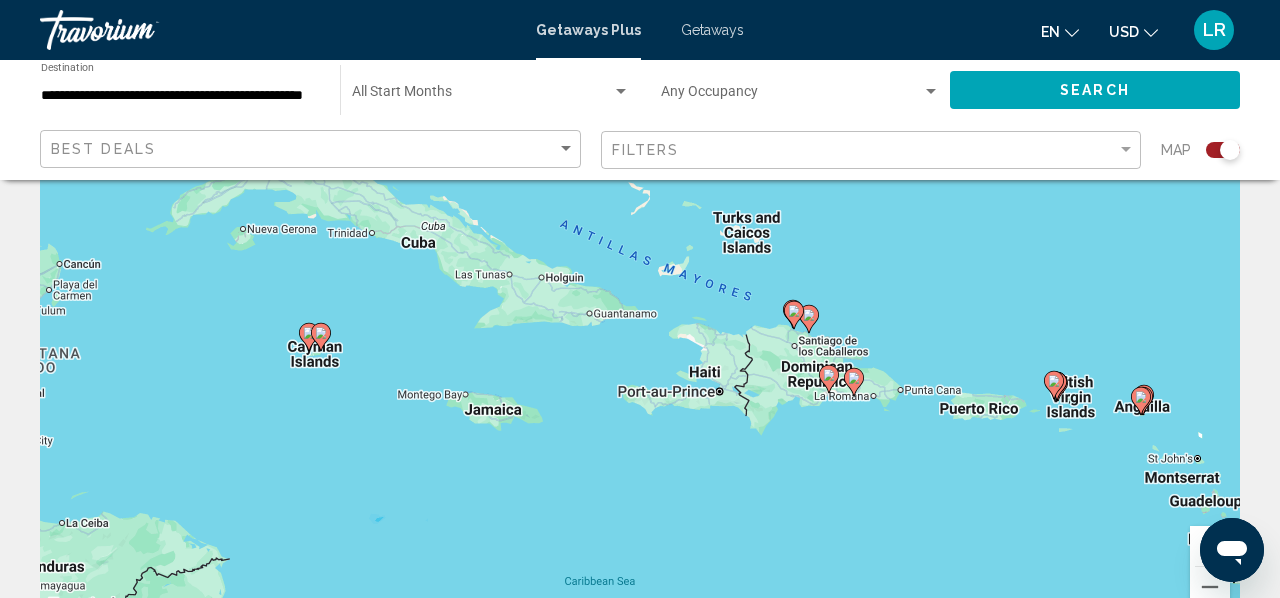click at bounding box center [1210, 546] 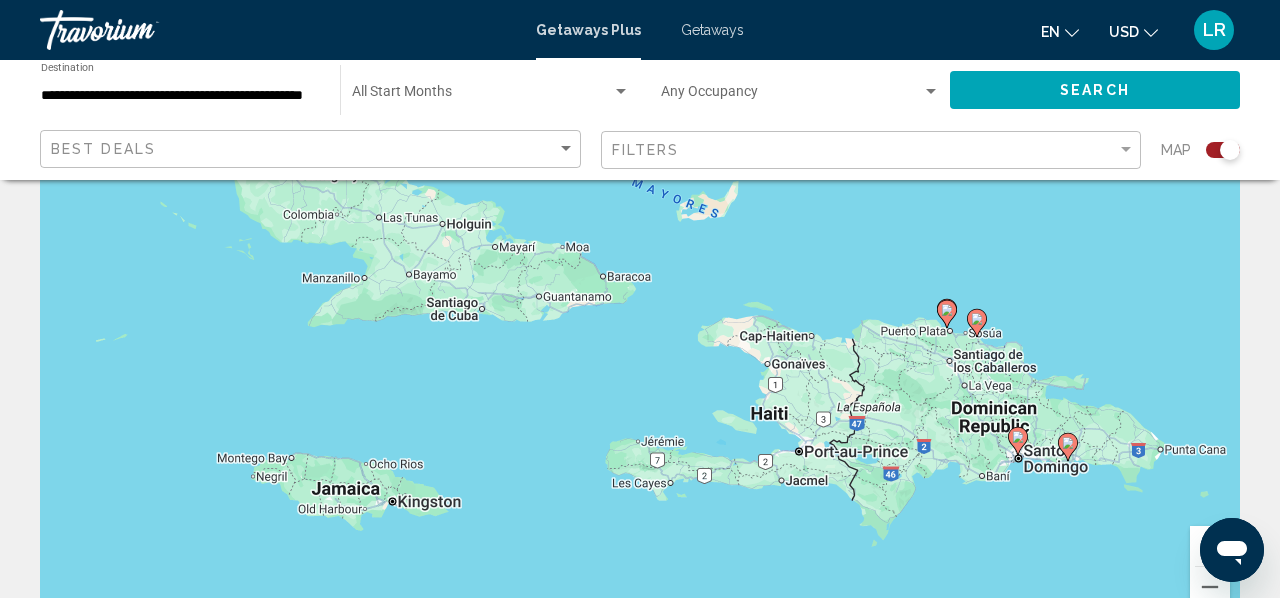 click at bounding box center (1210, 546) 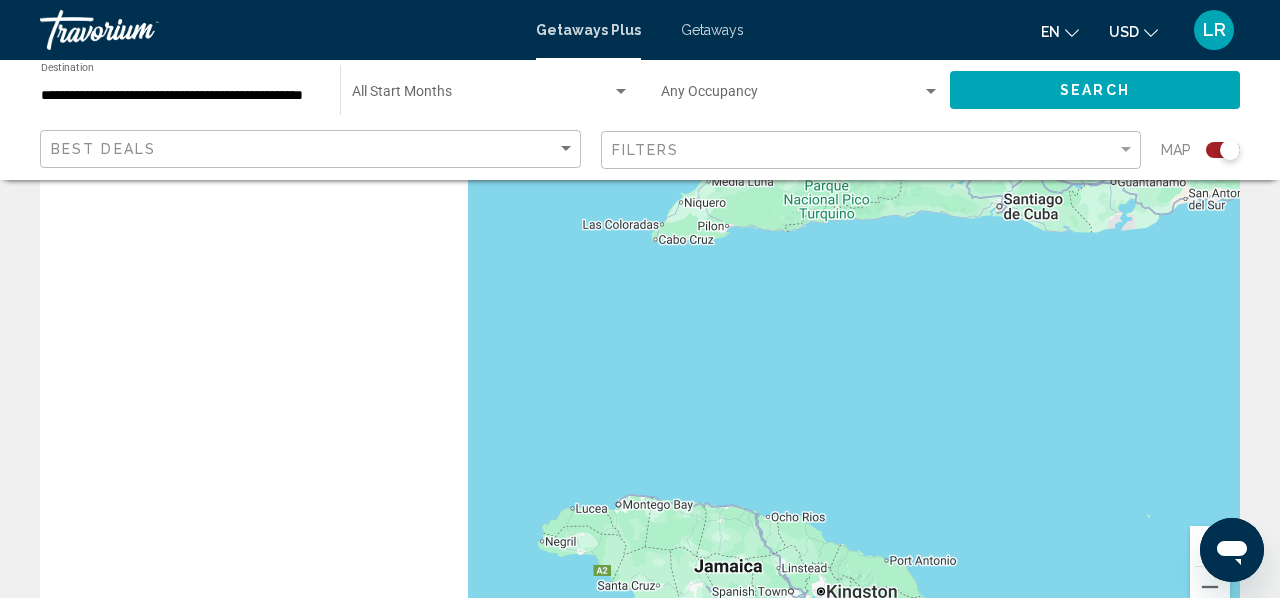 drag, startPoint x: 519, startPoint y: 410, endPoint x: 1271, endPoint y: 314, distance: 758.1029 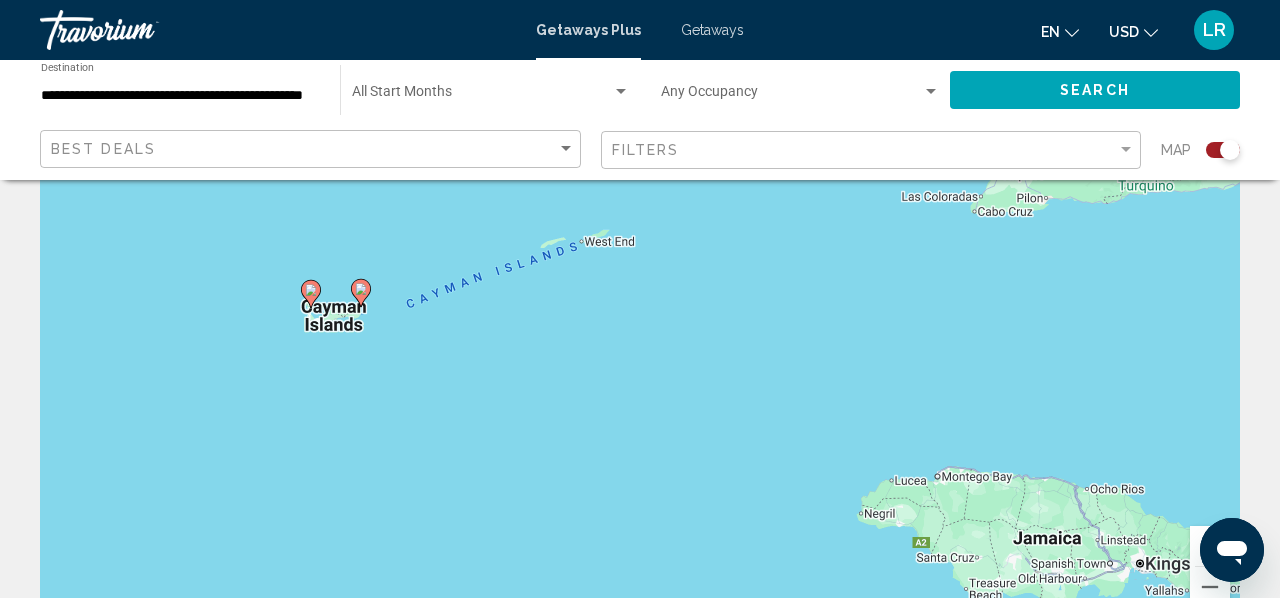 drag, startPoint x: 708, startPoint y: 316, endPoint x: 948, endPoint y: 294, distance: 241.00623 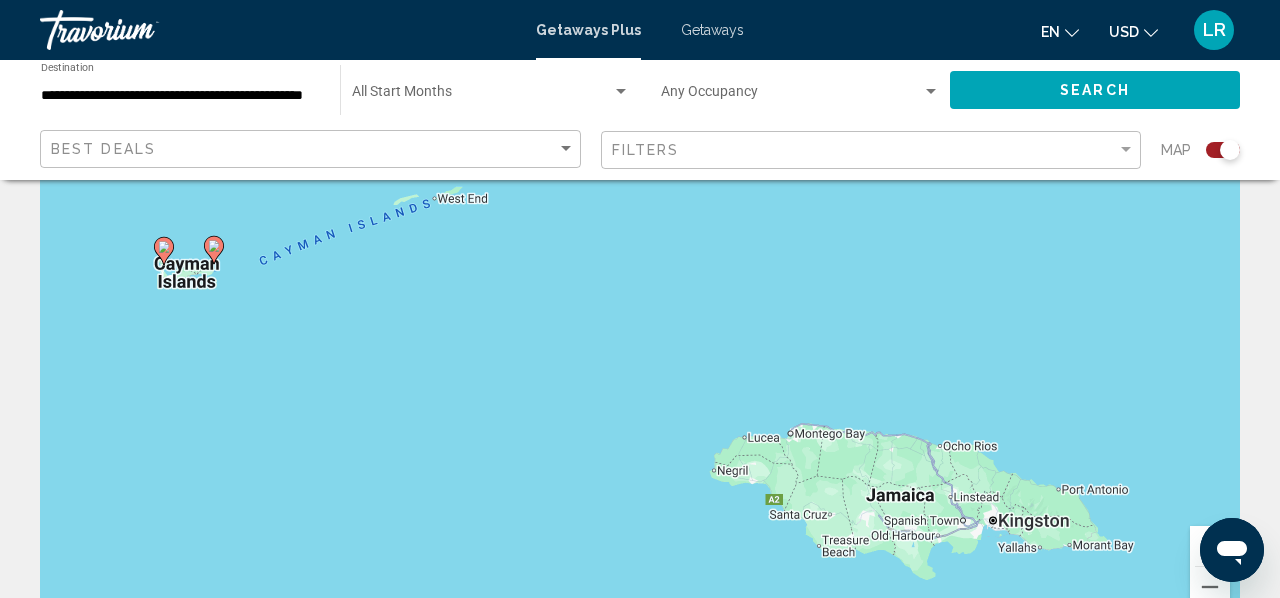 drag, startPoint x: 1019, startPoint y: 322, endPoint x: 873, endPoint y: 286, distance: 150.37286 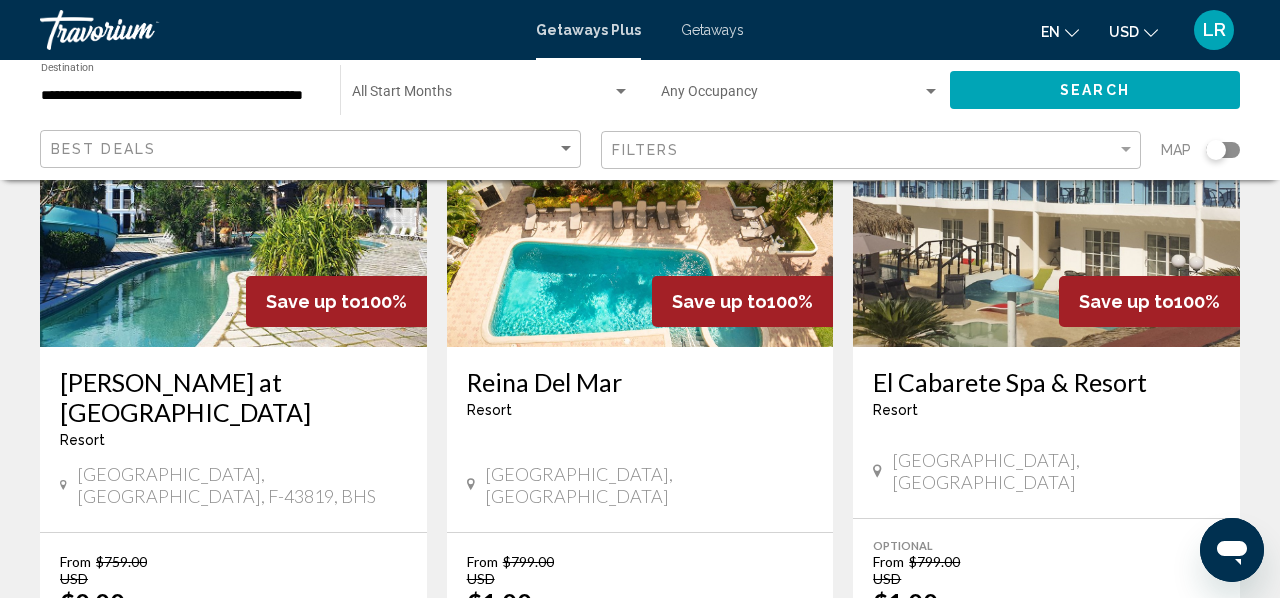 scroll, scrollTop: 2541, scrollLeft: 0, axis: vertical 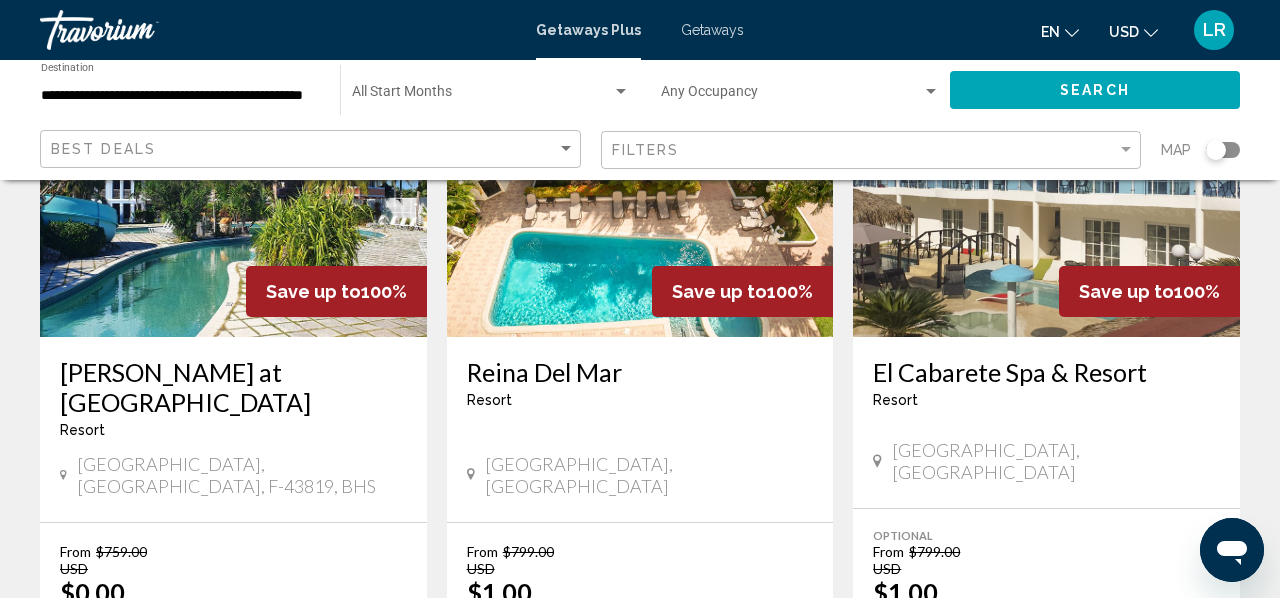 click on "Swimming Pool" at bounding box center [639, 638] 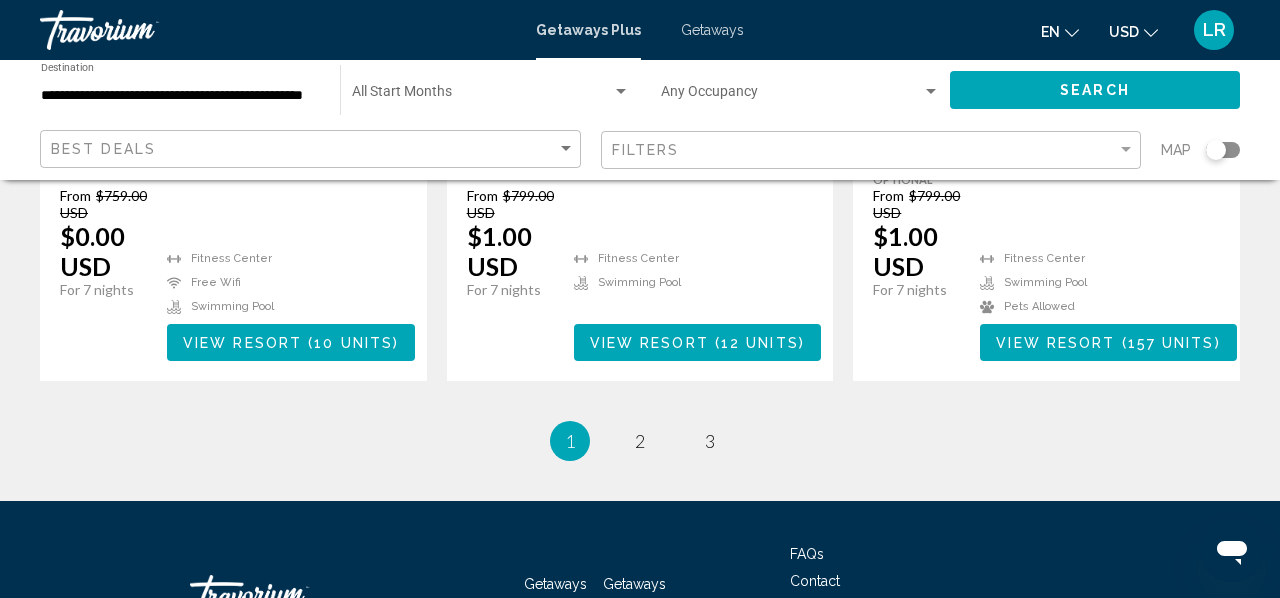 scroll, scrollTop: 2905, scrollLeft: 0, axis: vertical 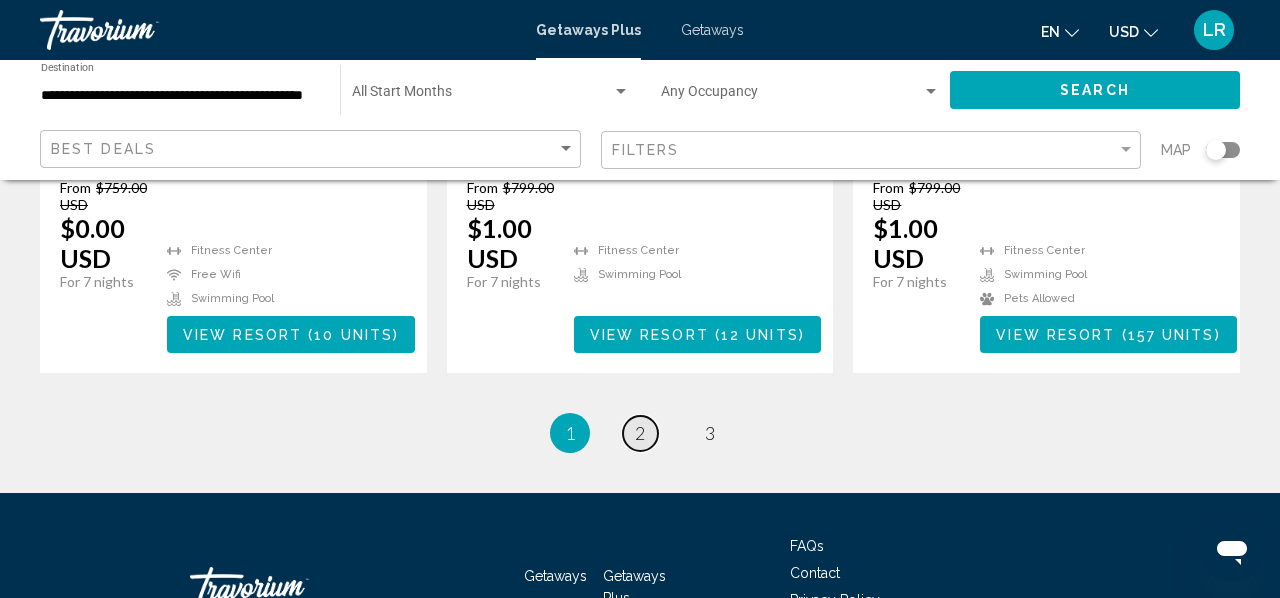 click on "2" at bounding box center [640, 433] 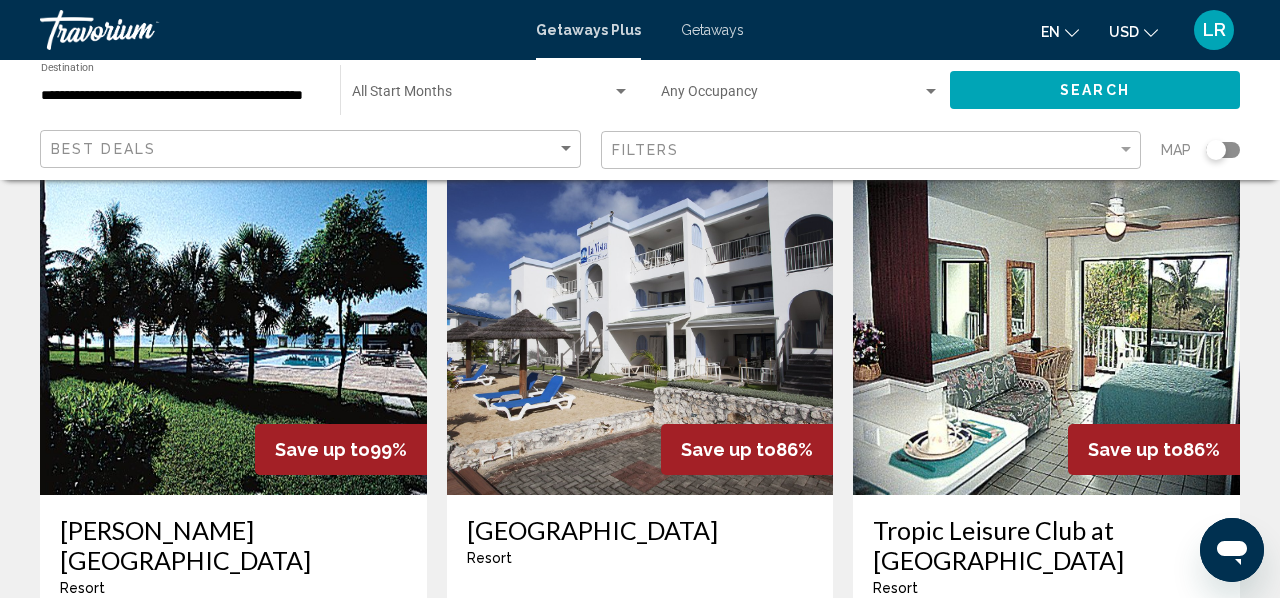 scroll, scrollTop: 2383, scrollLeft: 0, axis: vertical 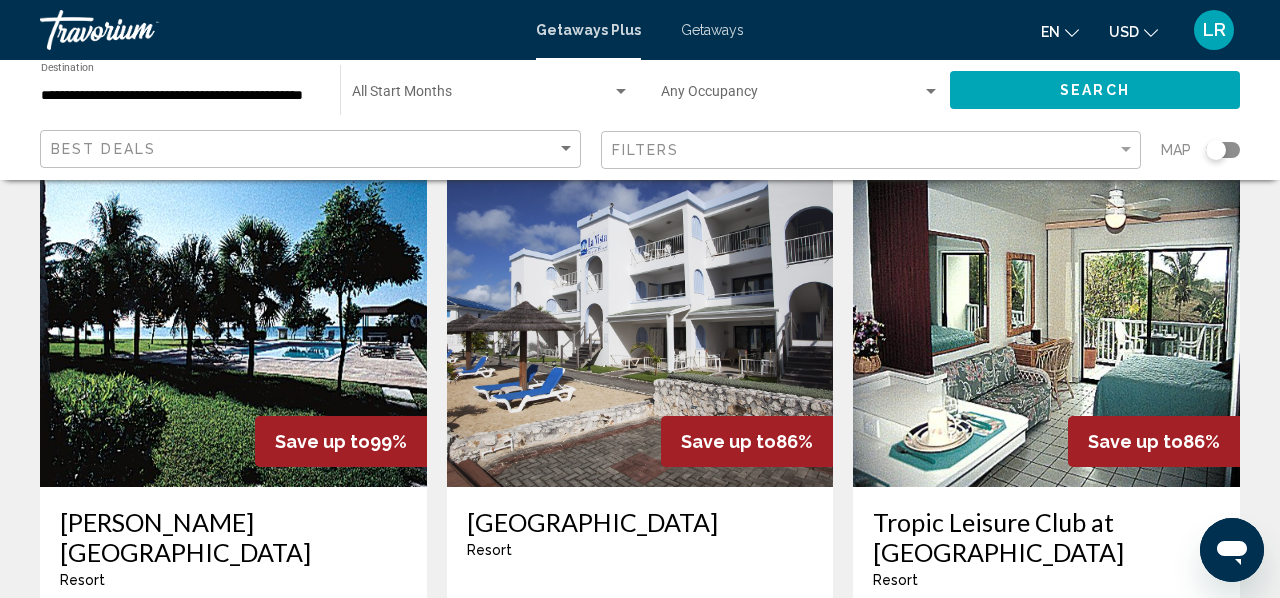 click on "Tropic Leisure Club at [GEOGRAPHIC_DATA]" at bounding box center (1046, 537) 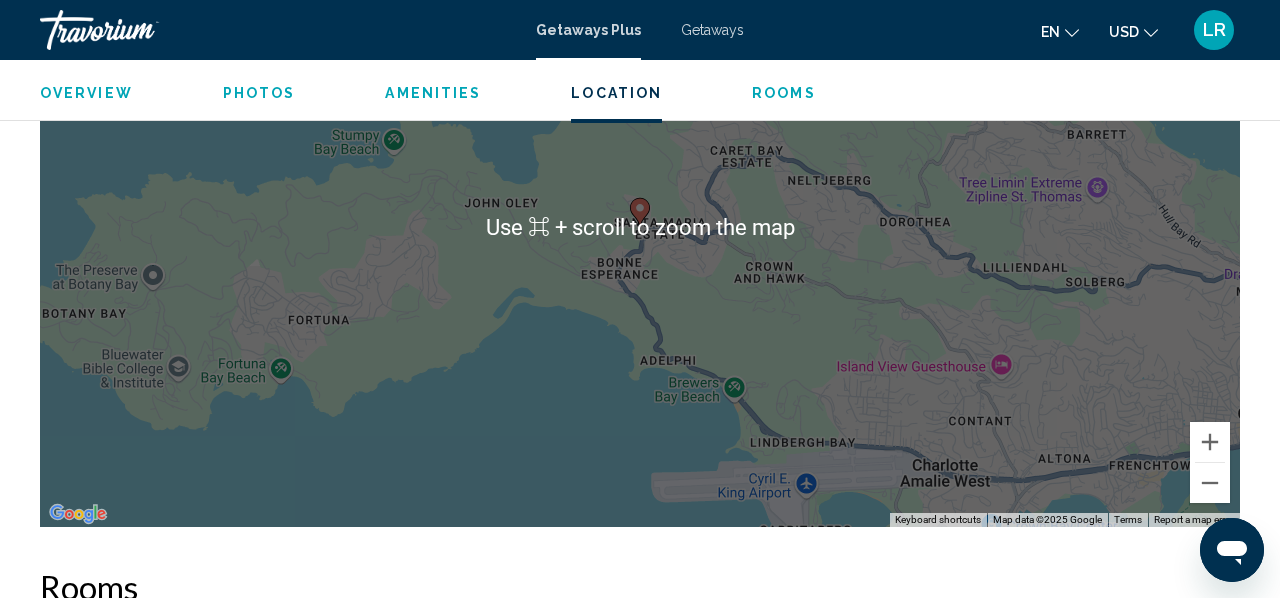 scroll, scrollTop: 2826, scrollLeft: 0, axis: vertical 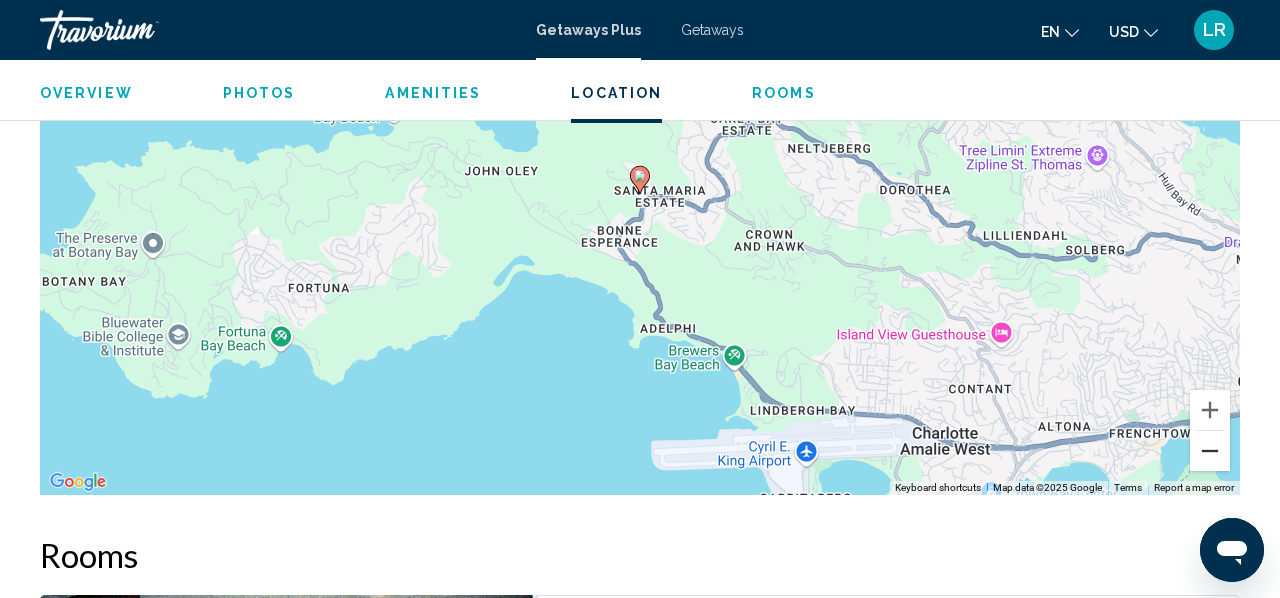 click at bounding box center (1210, 451) 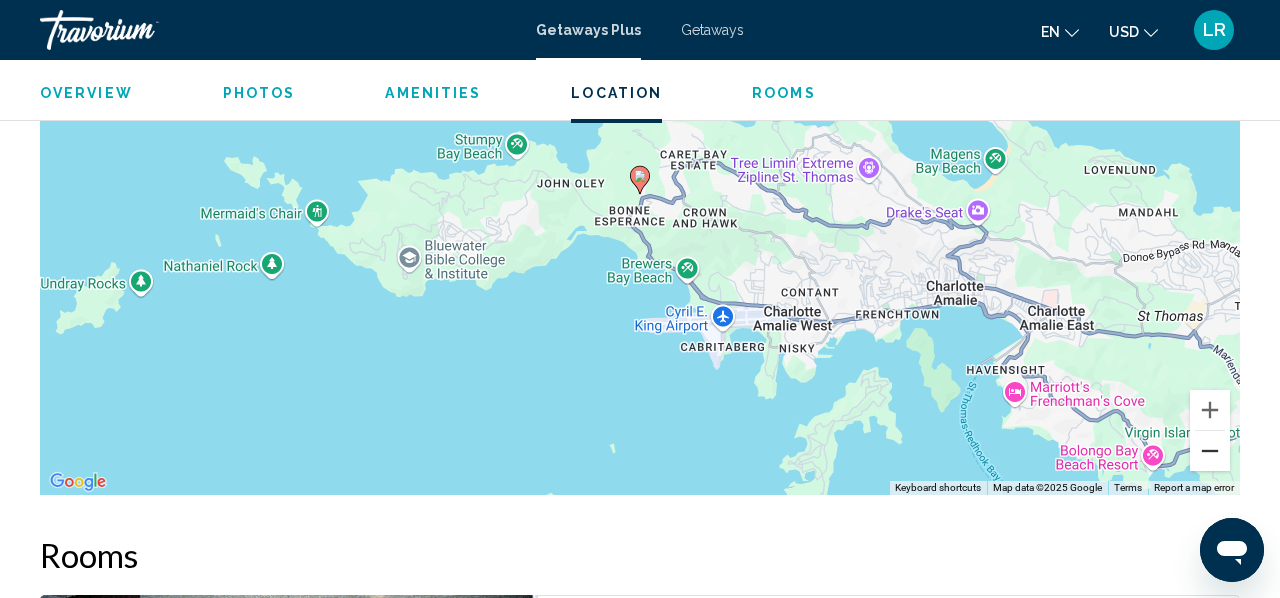 click at bounding box center (1210, 451) 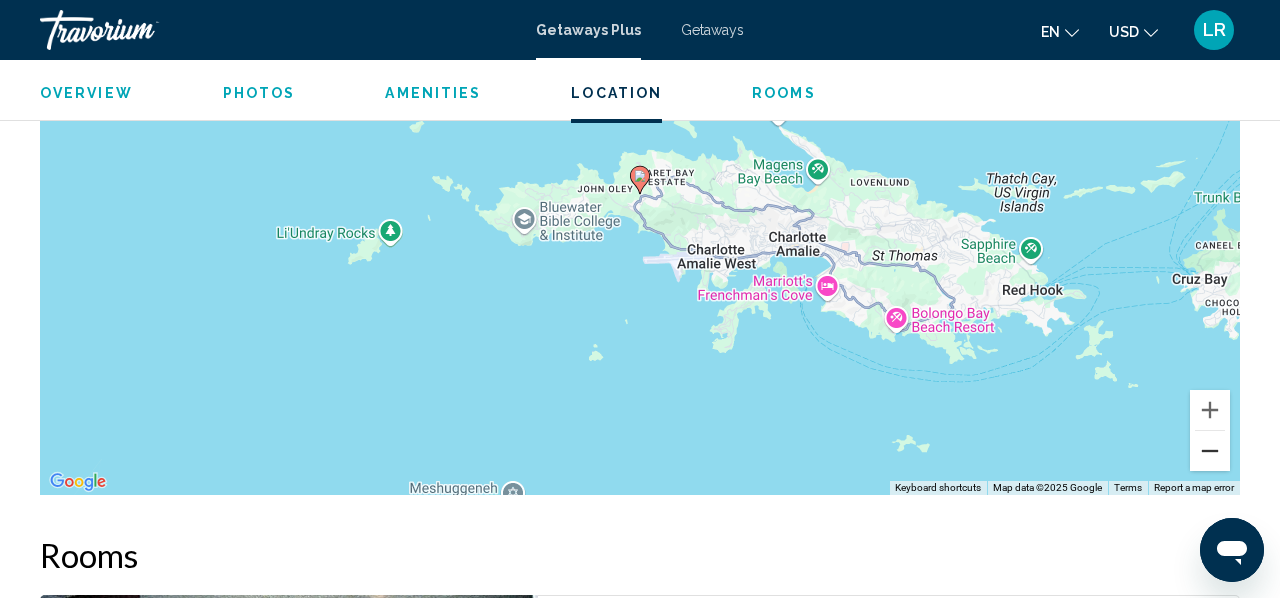 click at bounding box center [1210, 451] 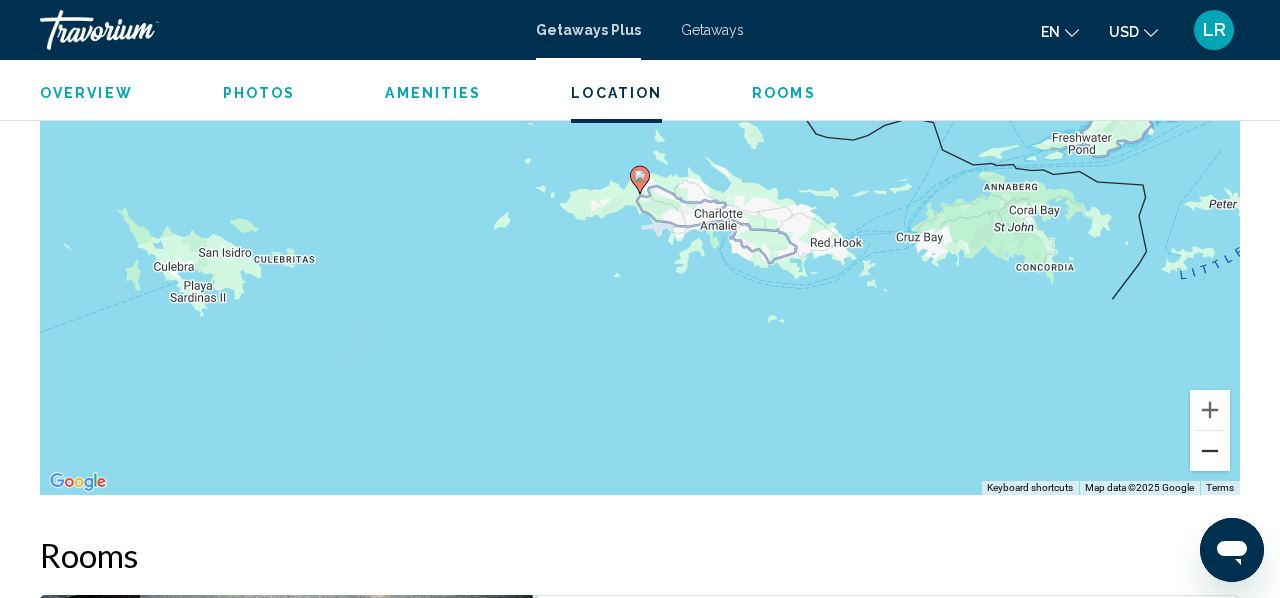 click at bounding box center (1210, 451) 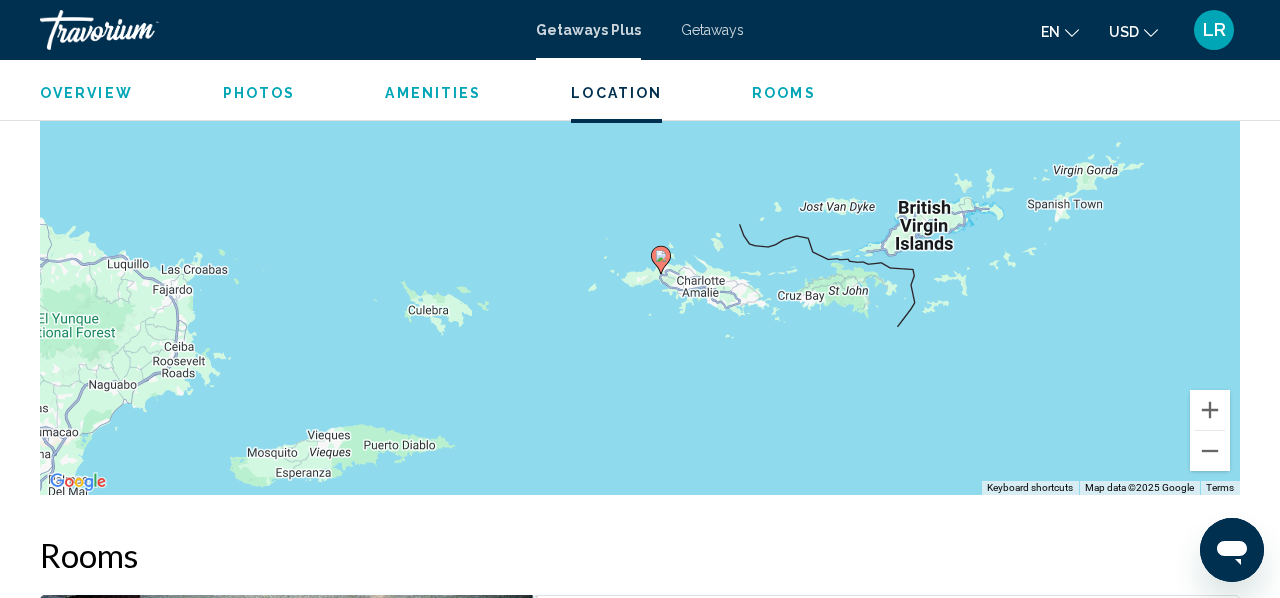 drag, startPoint x: 938, startPoint y: 271, endPoint x: 959, endPoint y: 354, distance: 85.61542 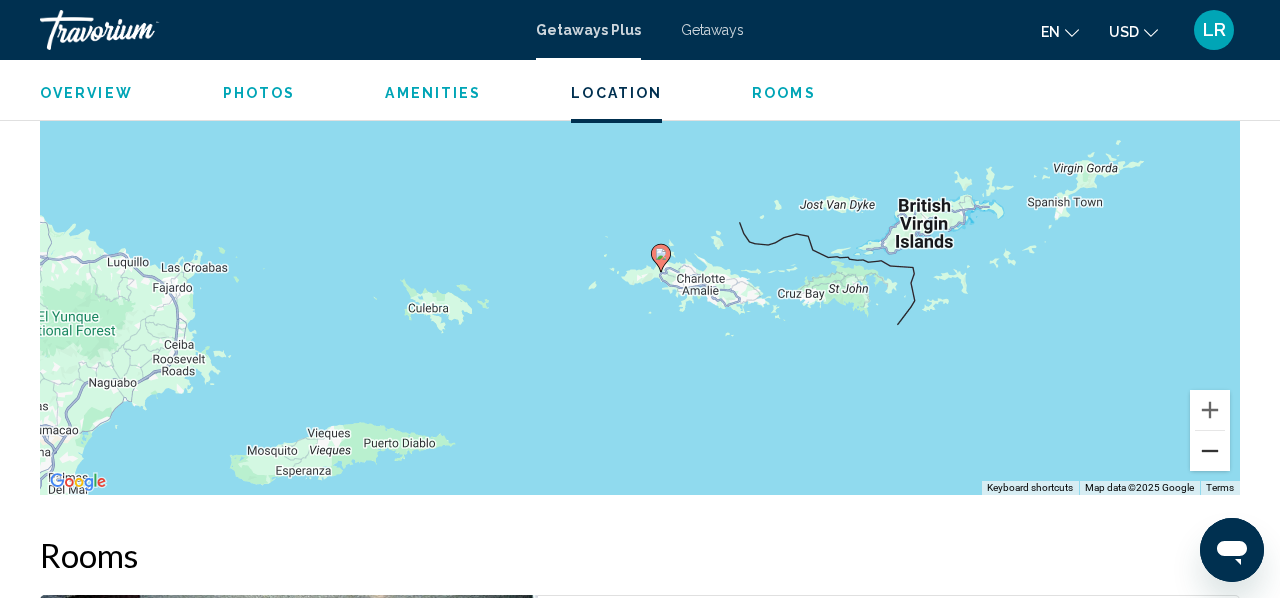 click at bounding box center [1210, 451] 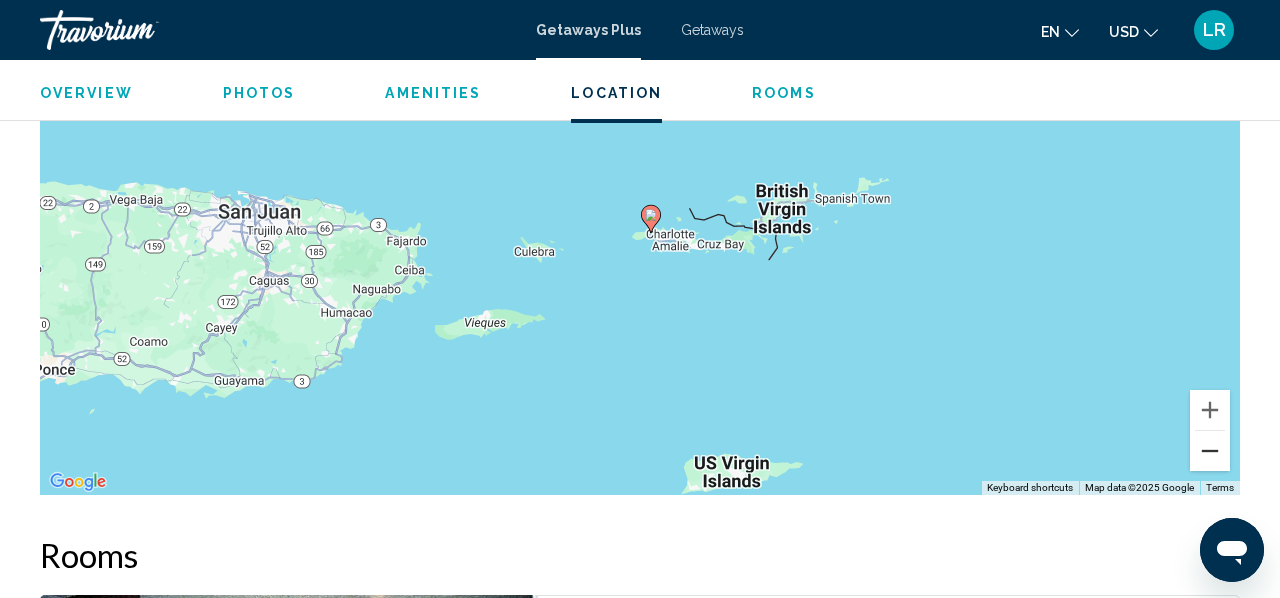 click at bounding box center [1210, 451] 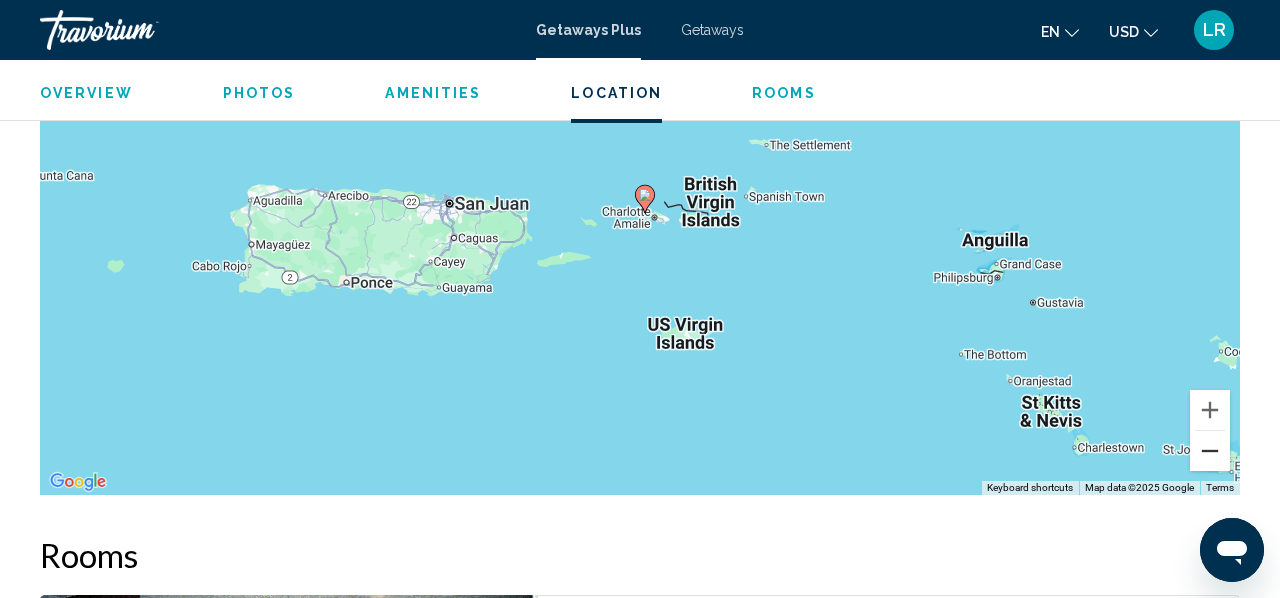 click at bounding box center [1210, 451] 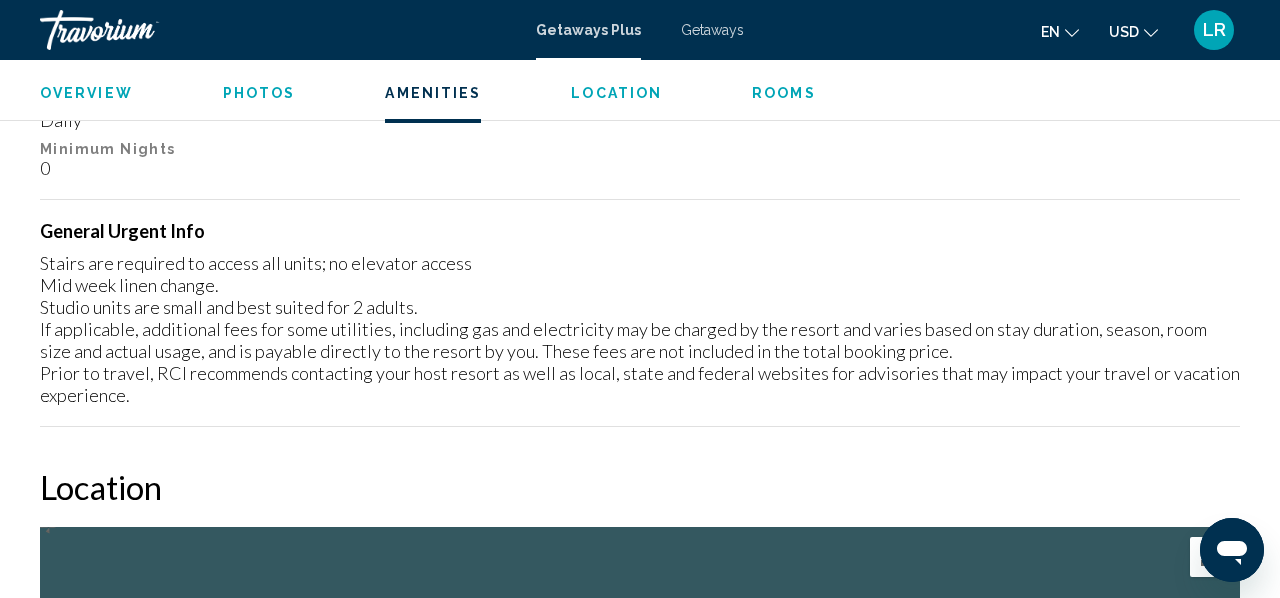 scroll, scrollTop: 2191, scrollLeft: 0, axis: vertical 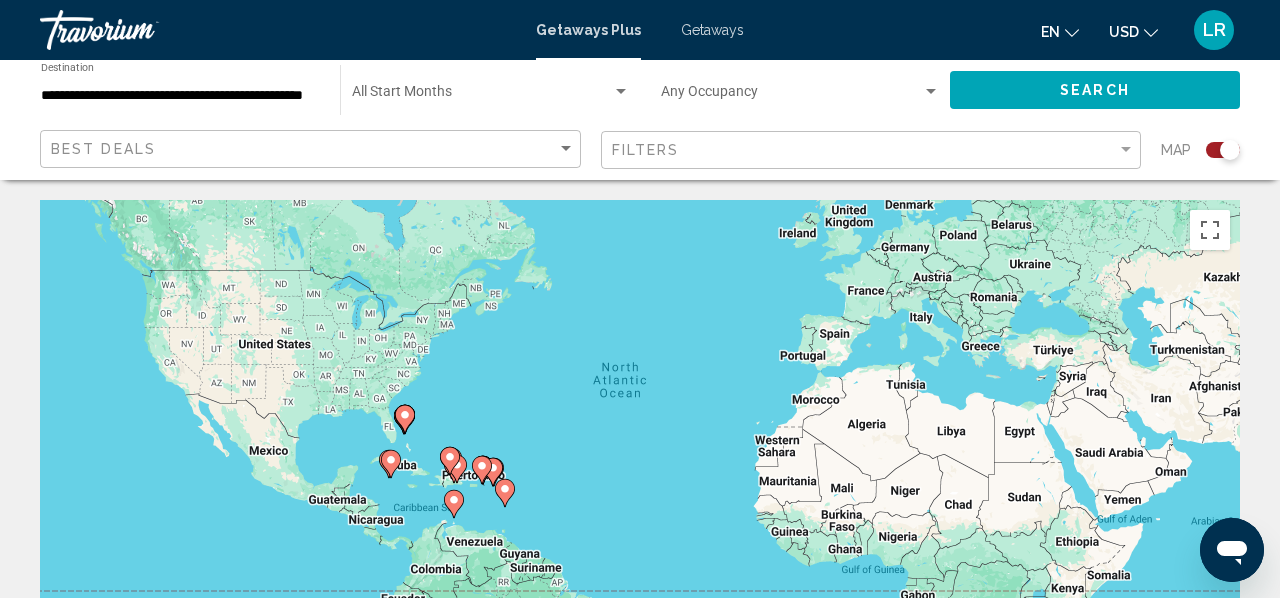 drag, startPoint x: 449, startPoint y: 461, endPoint x: 490, endPoint y: 371, distance: 98.89894 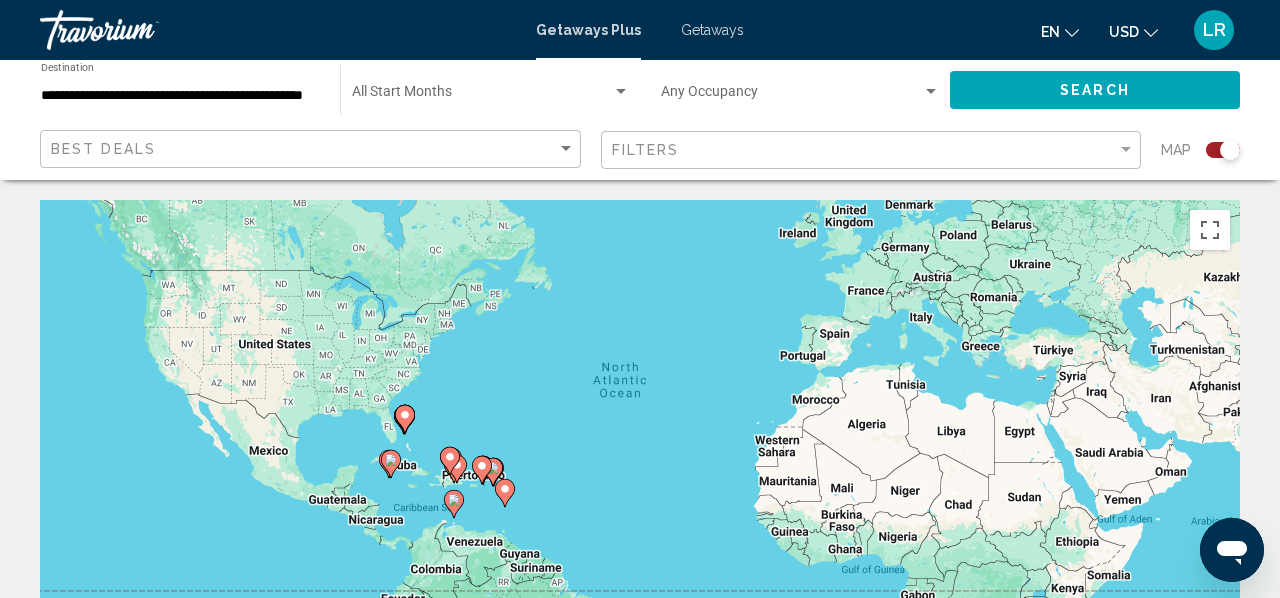 click on "To navigate, press the arrow keys. To activate drag with keyboard, press Alt + Enter. Once in keyboard drag state, use the arrow keys to move the marker. To complete the drag, press the Enter key. To cancel, press Escape." at bounding box center (640, 500) 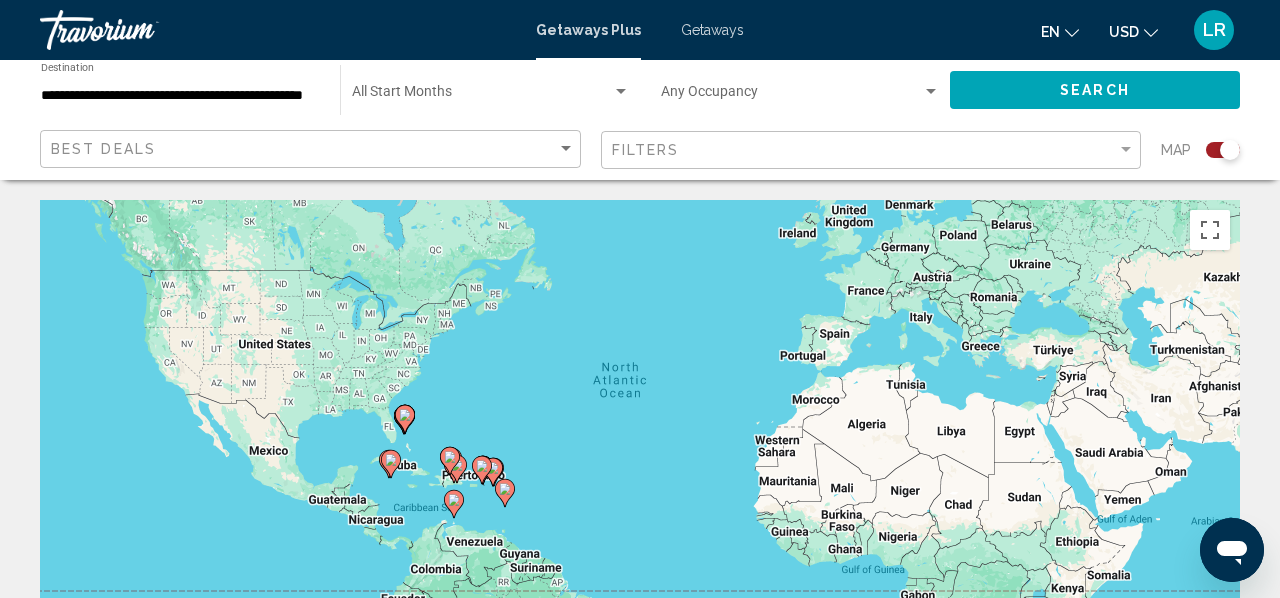 click on "To navigate, press the arrow keys. To activate drag with keyboard, press Alt + Enter. Once in keyboard drag state, use the arrow keys to move the marker. To complete the drag, press the Enter key. To cancel, press Escape." at bounding box center (640, 500) 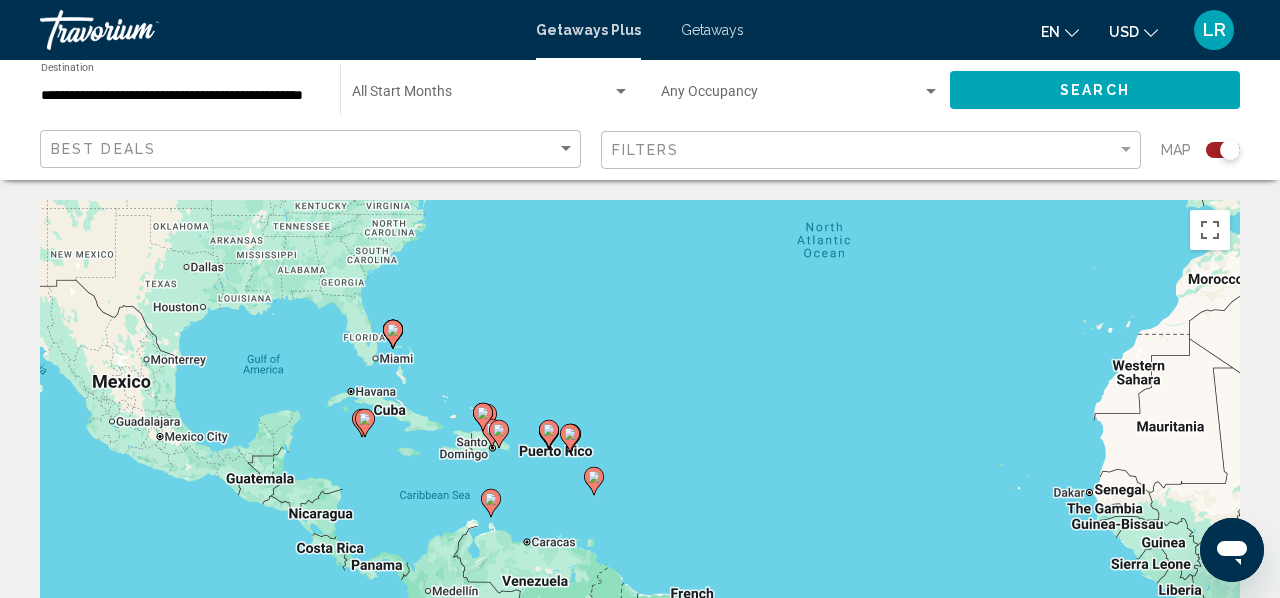 drag, startPoint x: 470, startPoint y: 440, endPoint x: 480, endPoint y: 336, distance: 104.47966 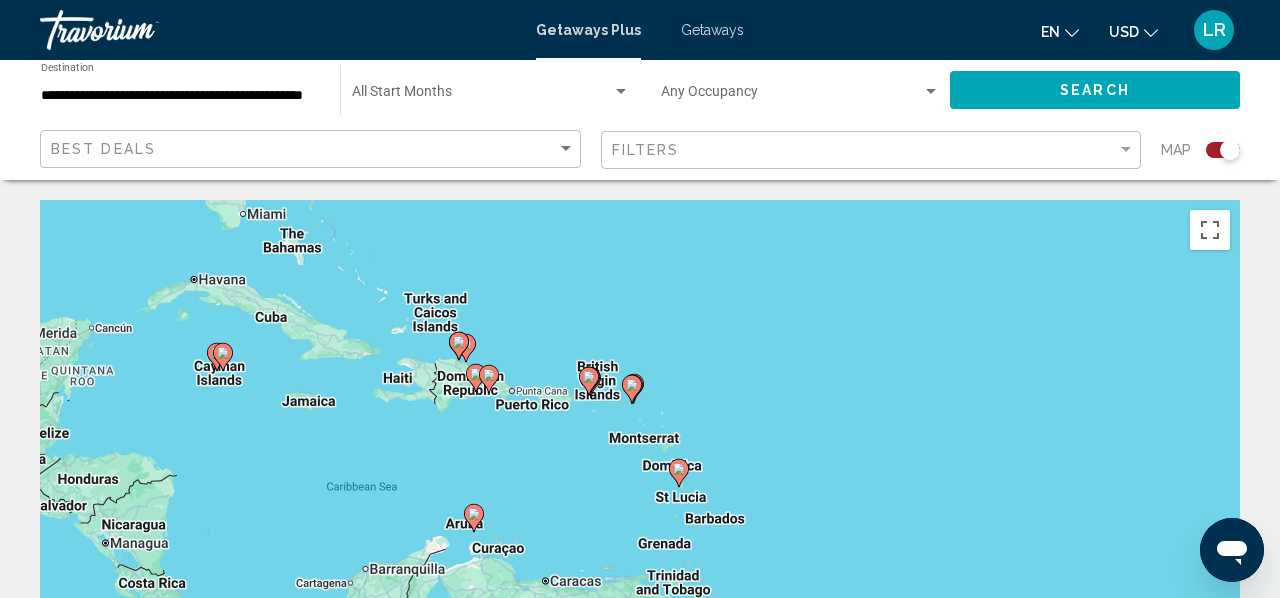 click on "To navigate, press the arrow keys. To activate drag with keyboard, press Alt + Enter. Once in keyboard drag state, use the arrow keys to move the marker. To complete the drag, press the Enter key. To cancel, press Escape." at bounding box center (640, 500) 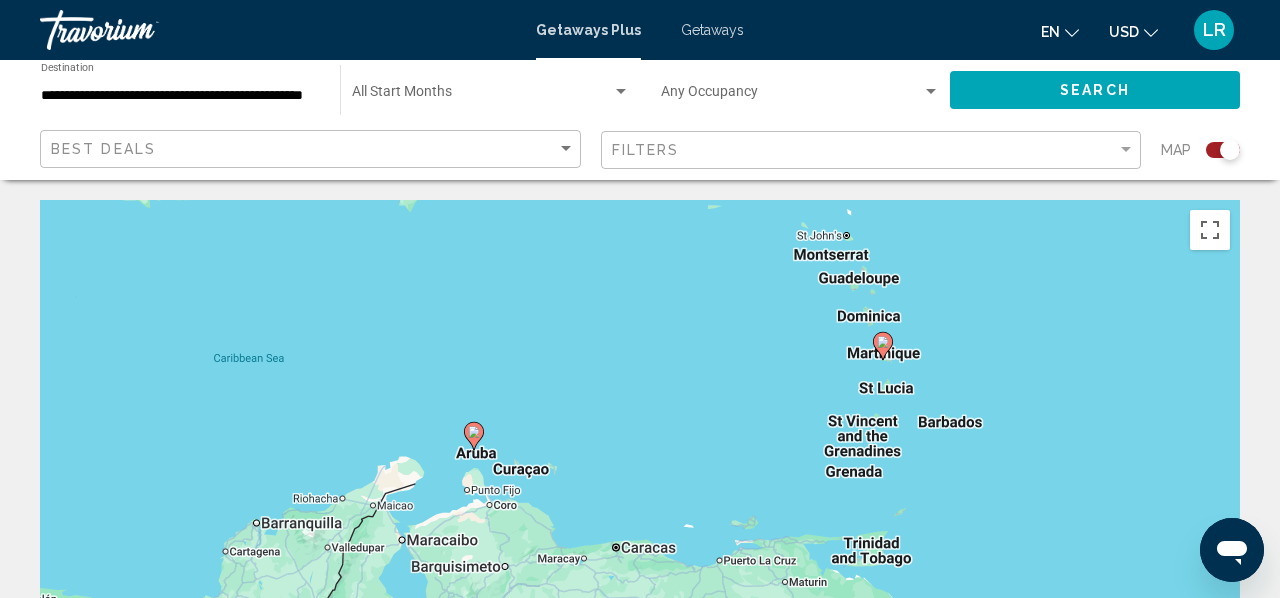 drag, startPoint x: 509, startPoint y: 503, endPoint x: 544, endPoint y: 388, distance: 120.20815 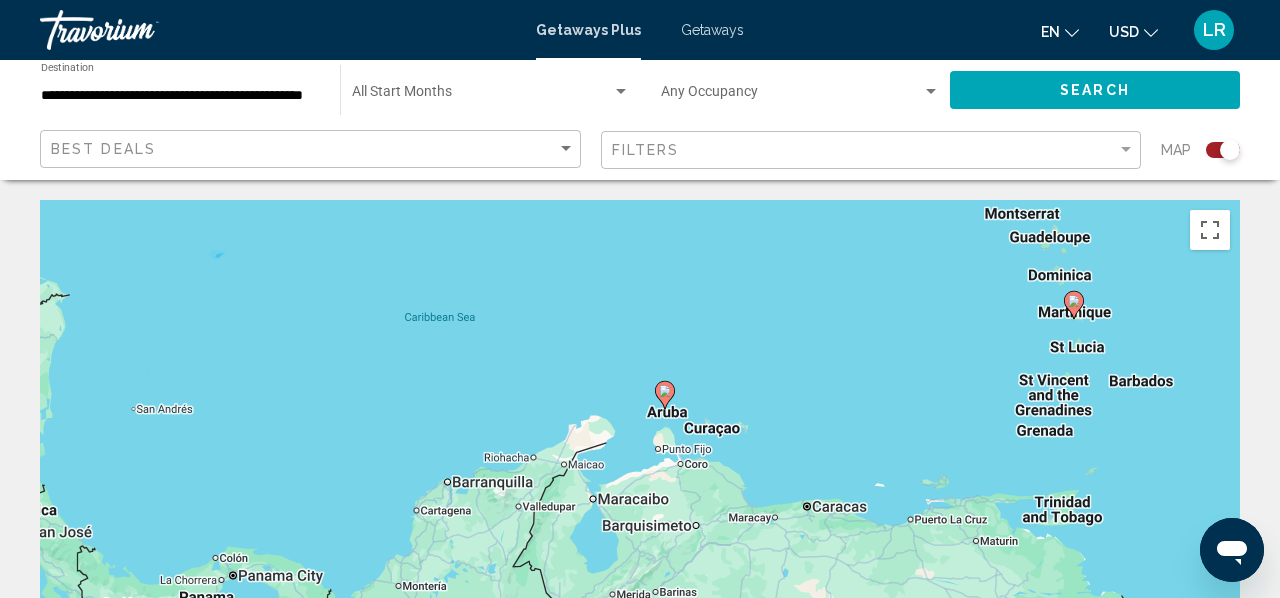 drag, startPoint x: 555, startPoint y: 399, endPoint x: 747, endPoint y: 354, distance: 197.20294 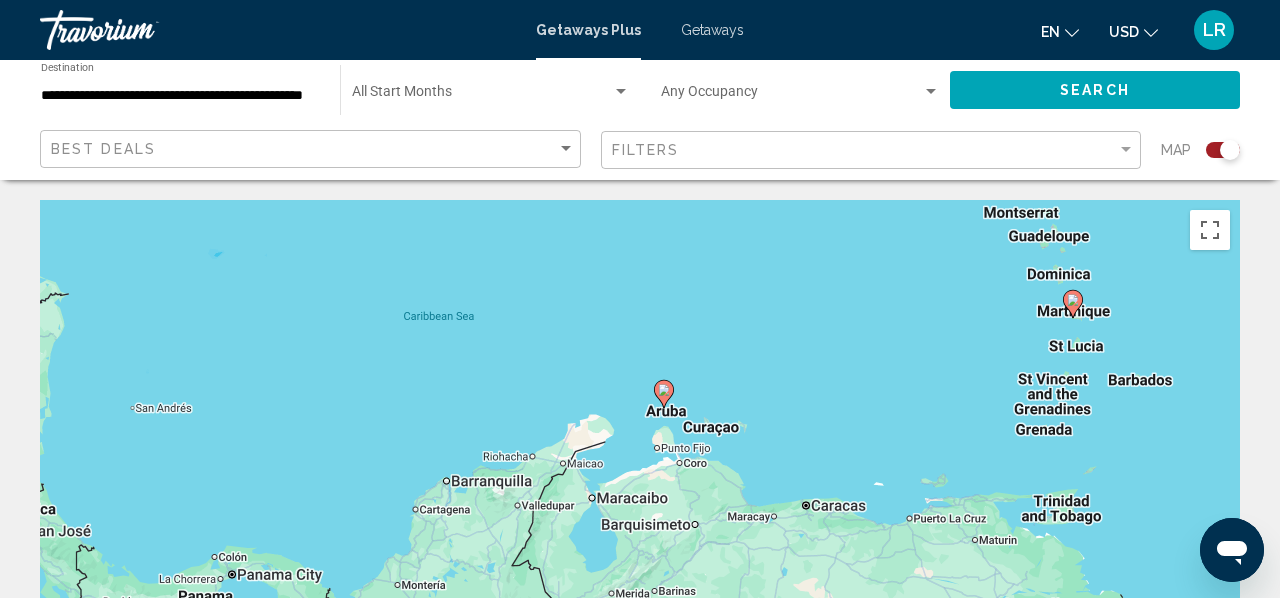 click on "To navigate, press the arrow keys. To activate drag with keyboard, press Alt + Enter. Once in keyboard drag state, use the arrow keys to move the marker. To complete the drag, press the Enter key. To cancel, press Escape." at bounding box center [640, 500] 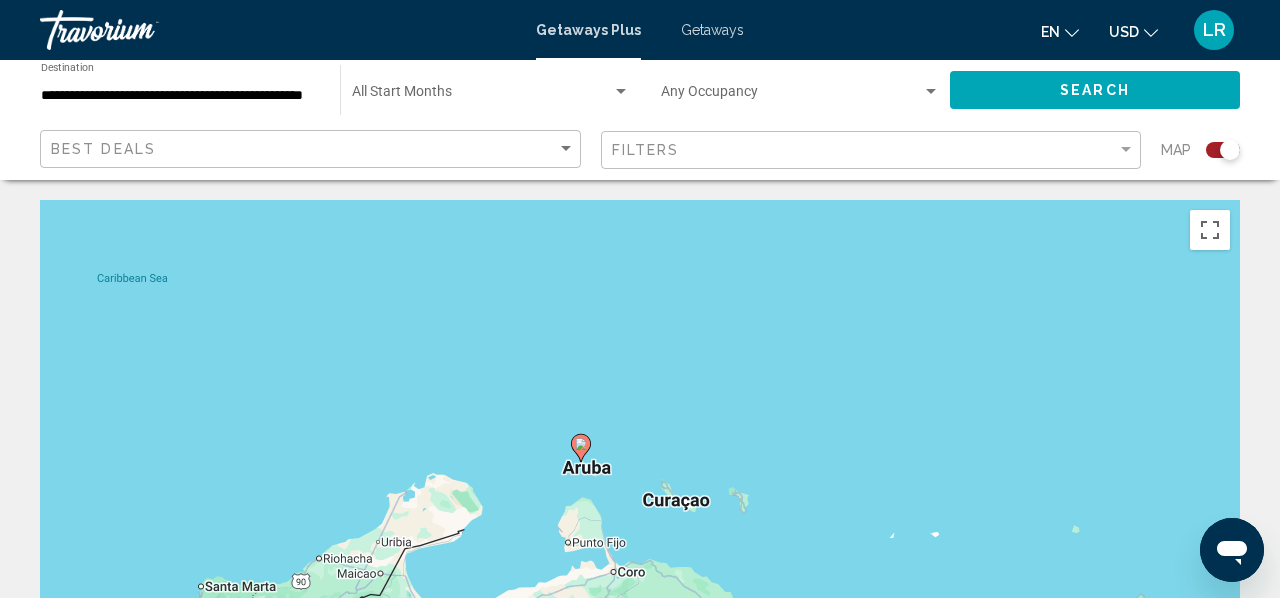 click on "To navigate, press the arrow keys. To activate drag with keyboard, press Alt + Enter. Once in keyboard drag state, use the arrow keys to move the marker. To complete the drag, press the Enter key. To cancel, press Escape." at bounding box center [640, 500] 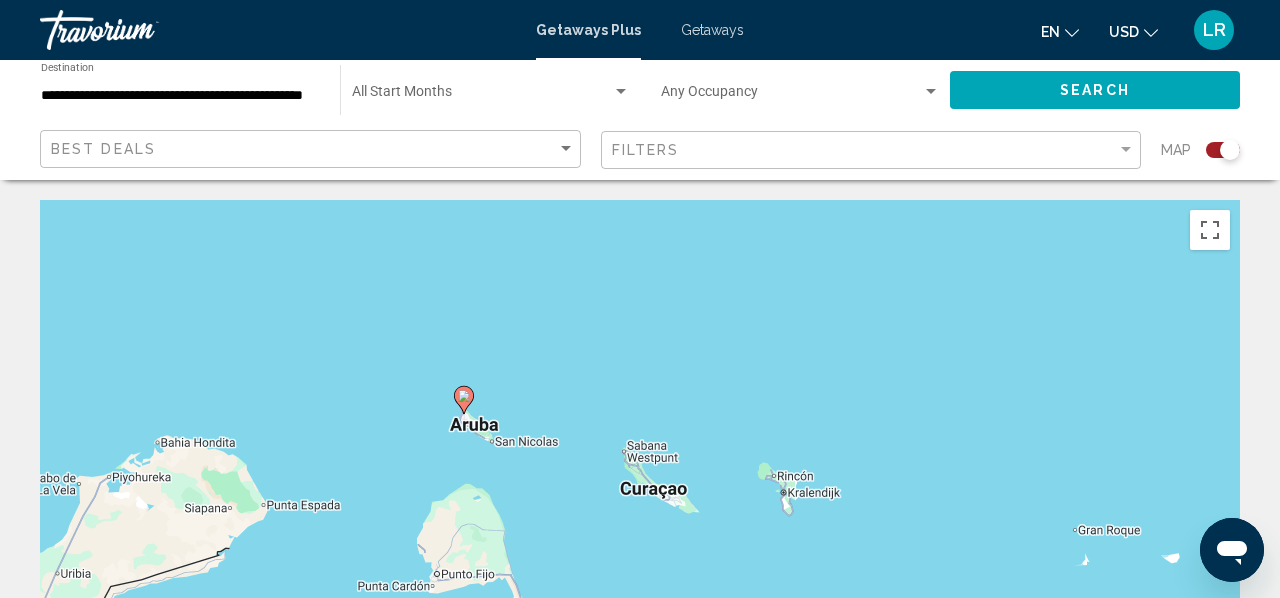 drag, startPoint x: 558, startPoint y: 425, endPoint x: 607, endPoint y: 265, distance: 167.33499 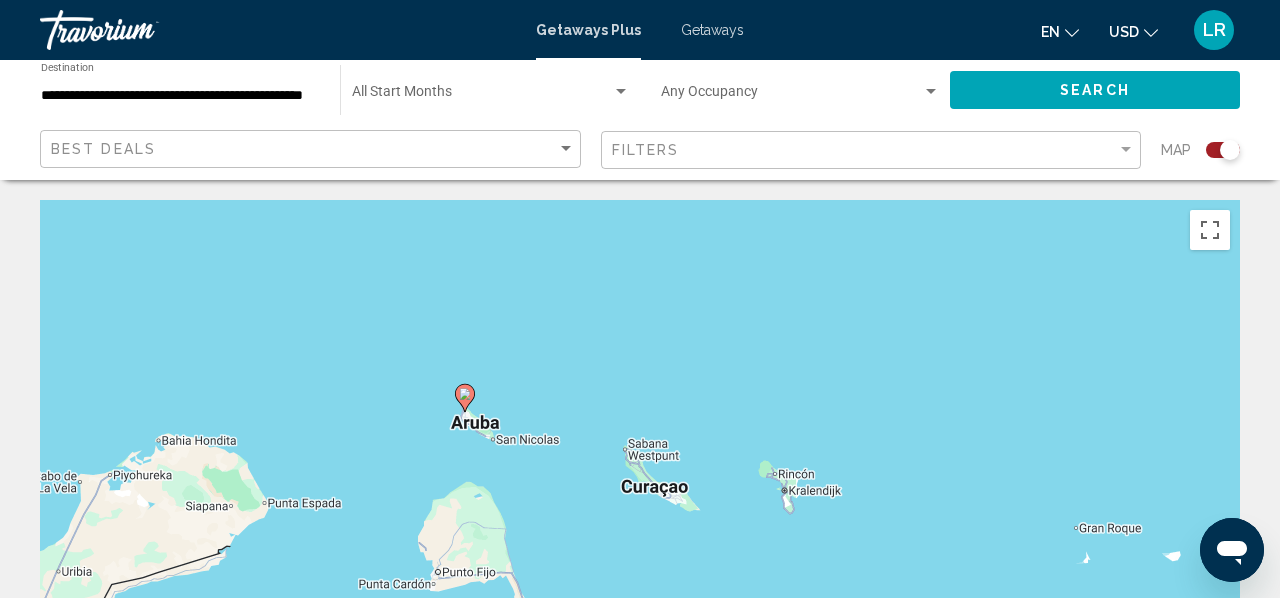 click 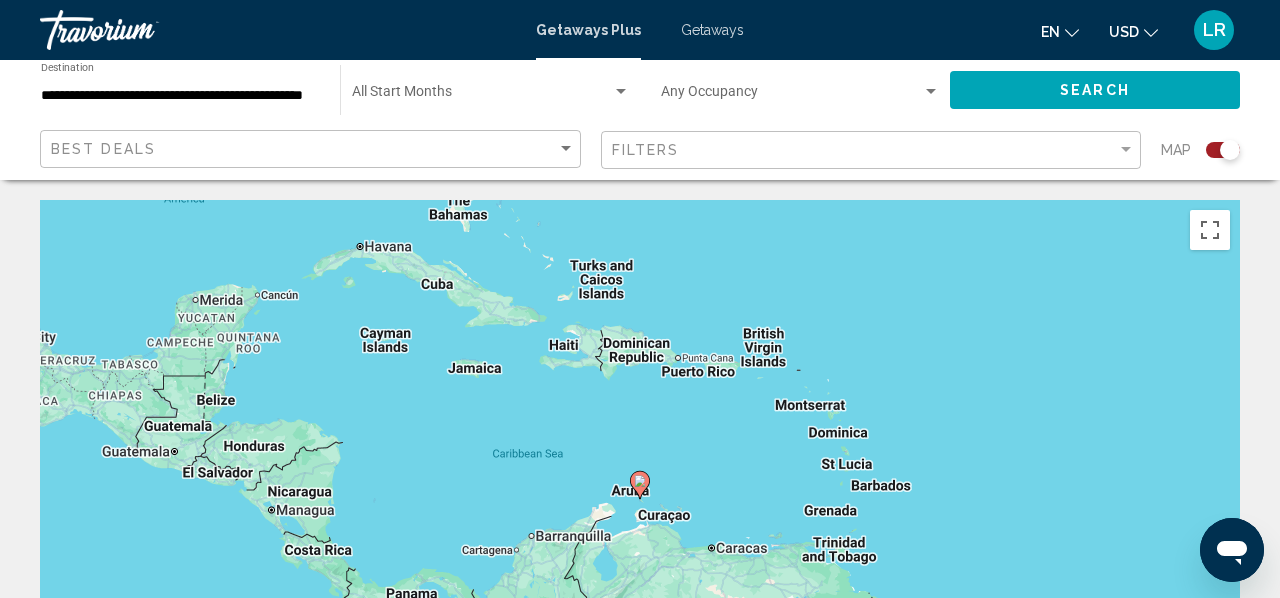 click 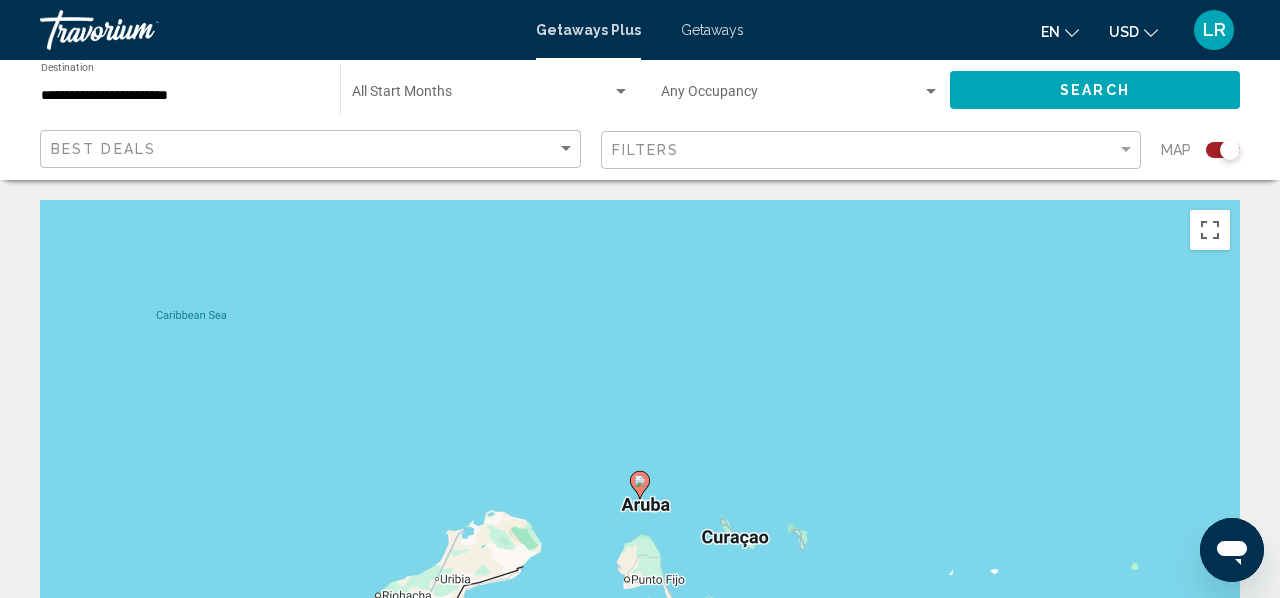 click 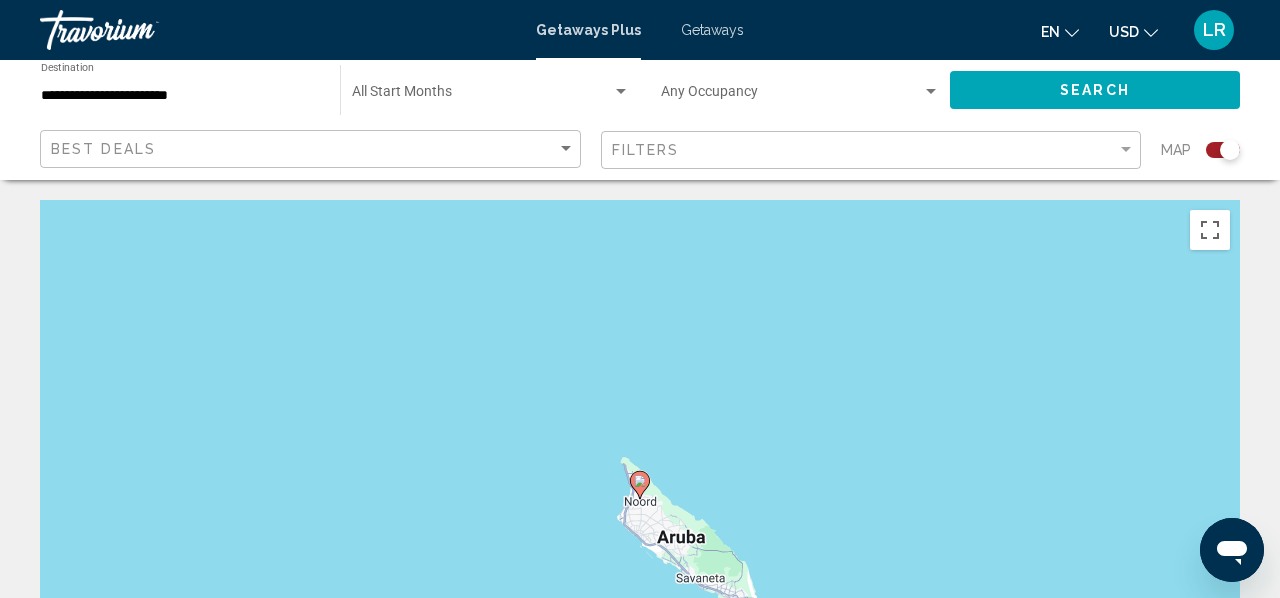 click 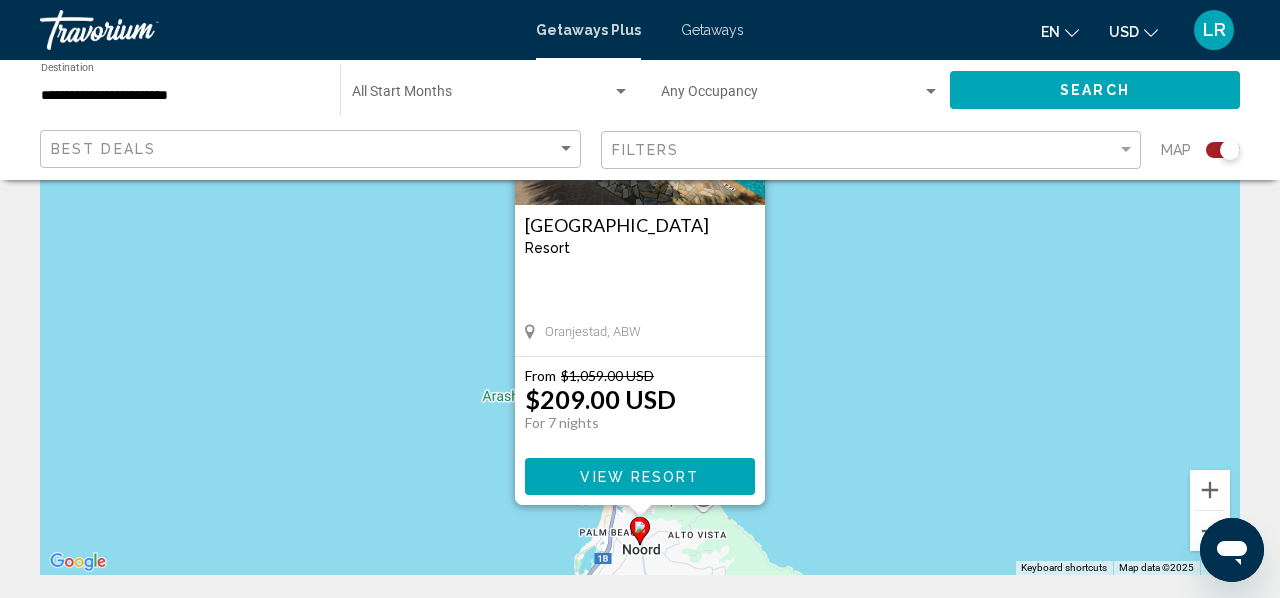scroll, scrollTop: 234, scrollLeft: 0, axis: vertical 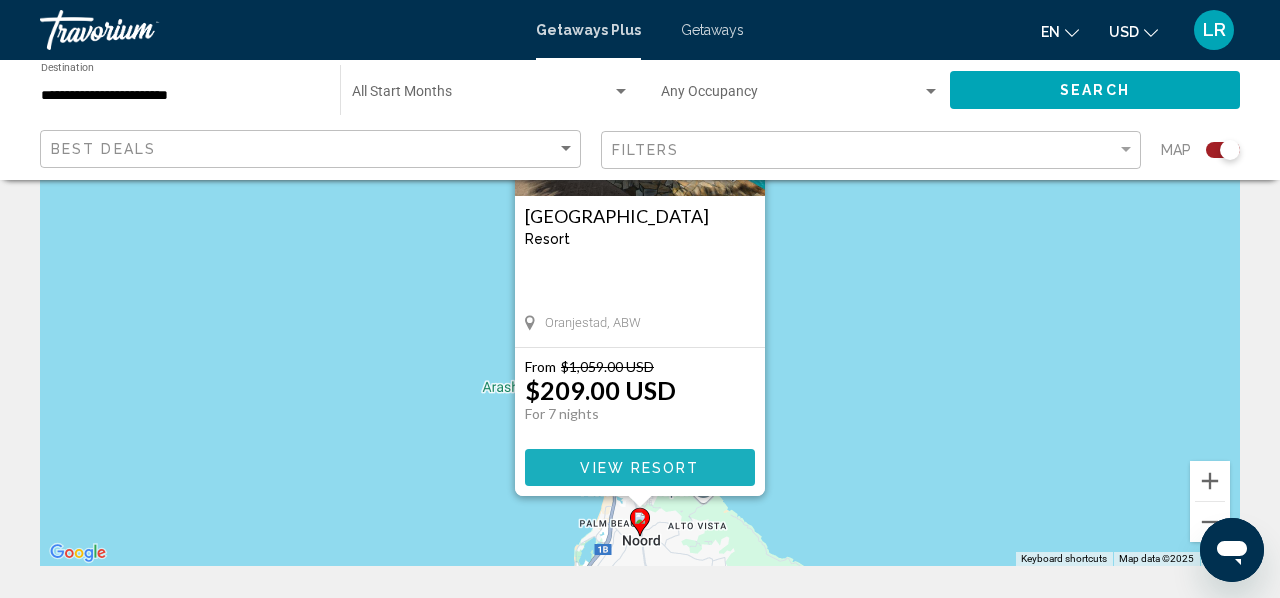 click on "View Resort" at bounding box center (639, 468) 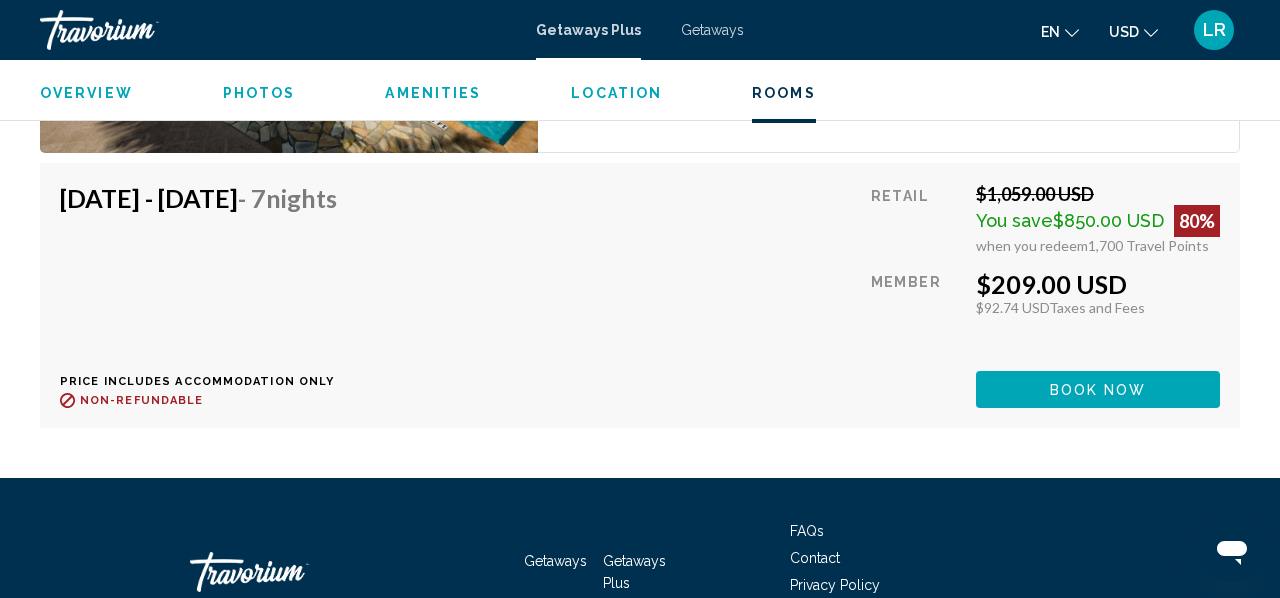 scroll, scrollTop: 4511, scrollLeft: 0, axis: vertical 